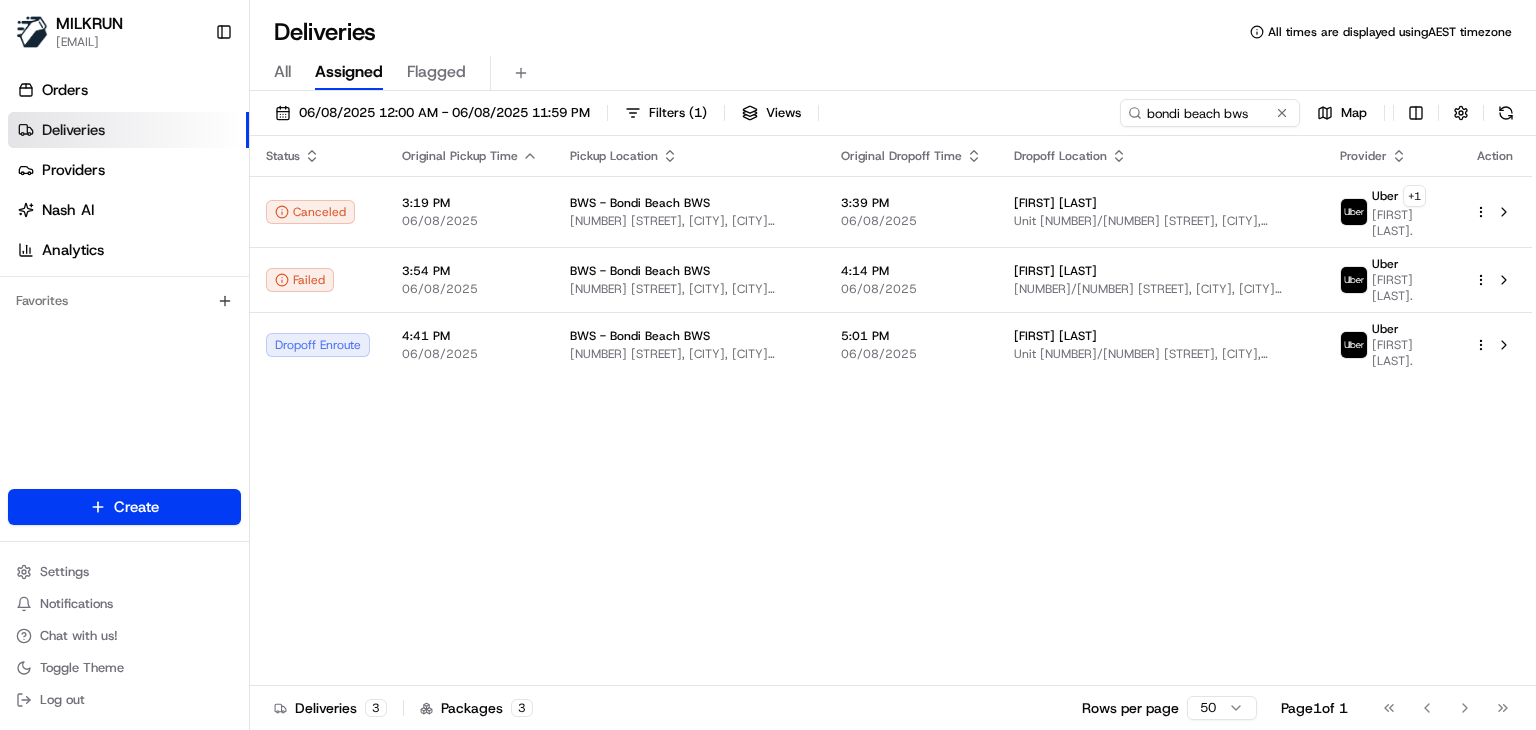 scroll, scrollTop: 0, scrollLeft: 0, axis: both 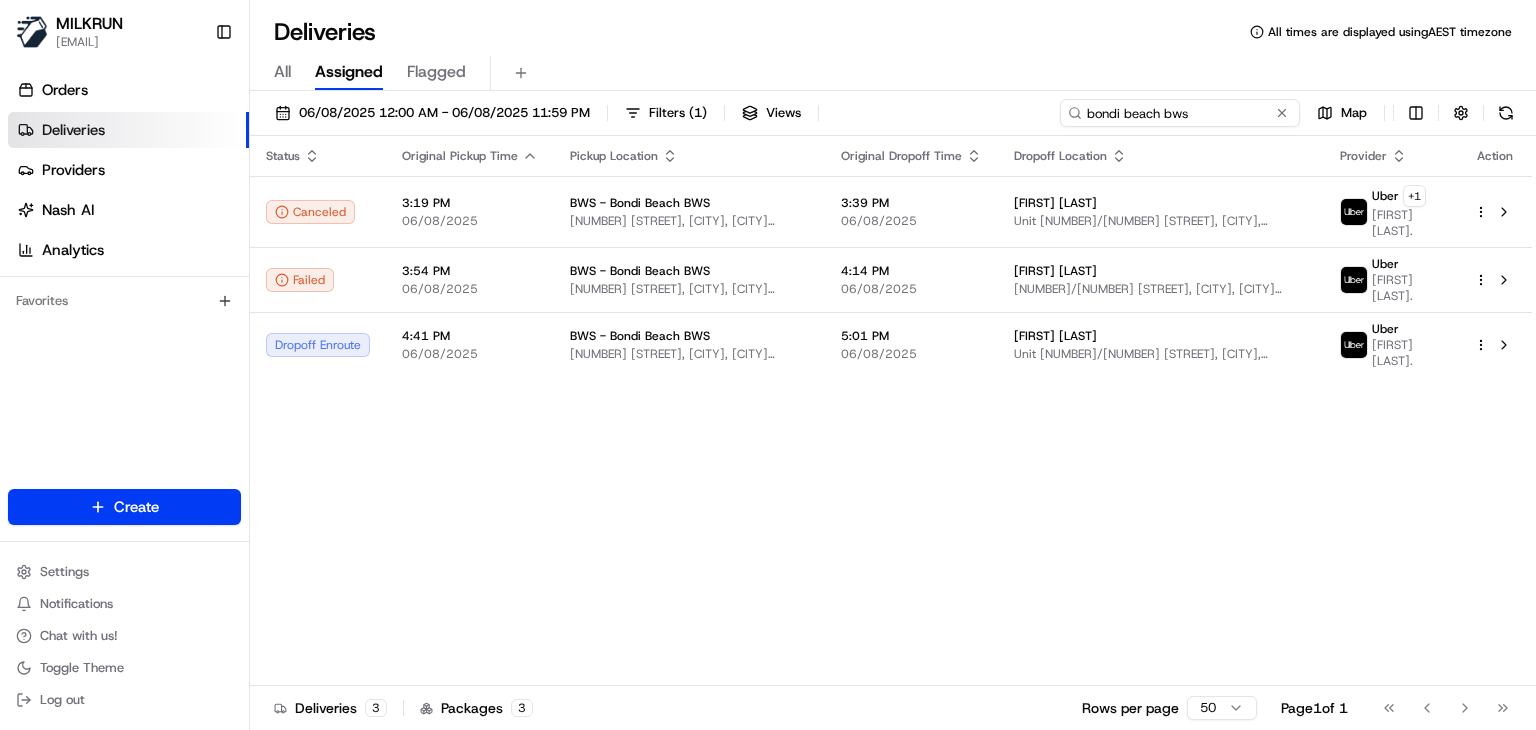 click on "bondi beach bws" at bounding box center (1180, 113) 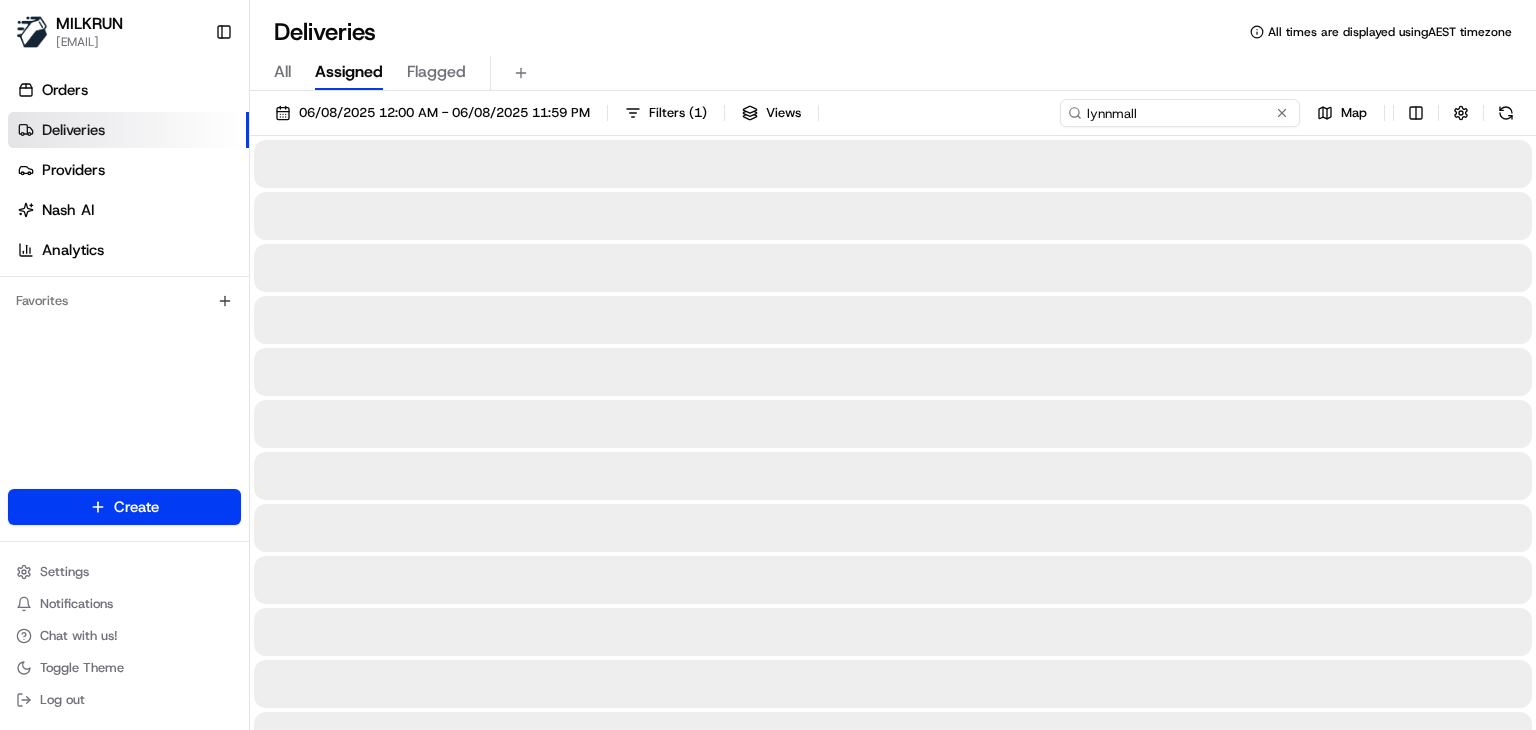 type on "lynnmall" 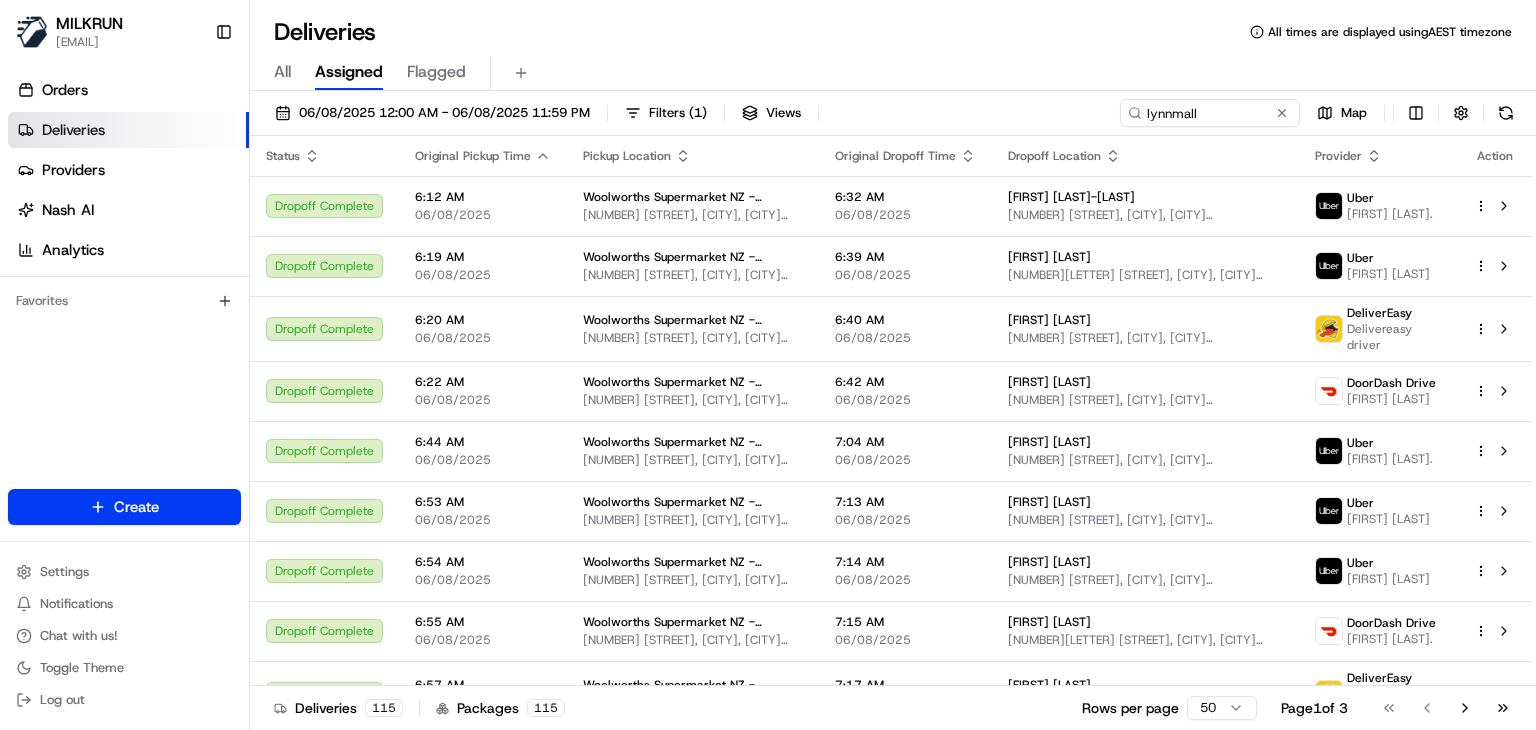 click on "Deliveries All times are displayed using  AEST   timezone" at bounding box center (893, 32) 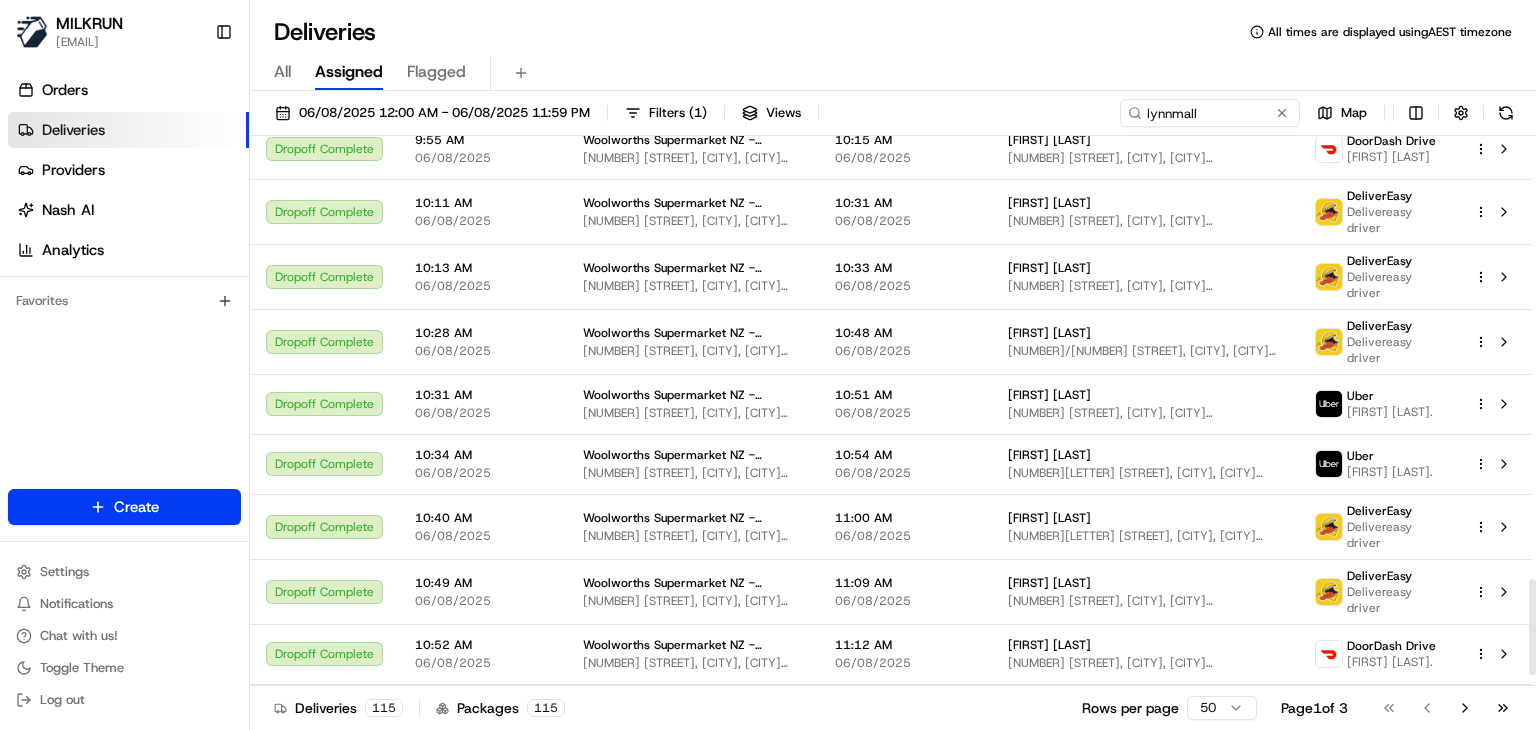 scroll, scrollTop: 2596, scrollLeft: 0, axis: vertical 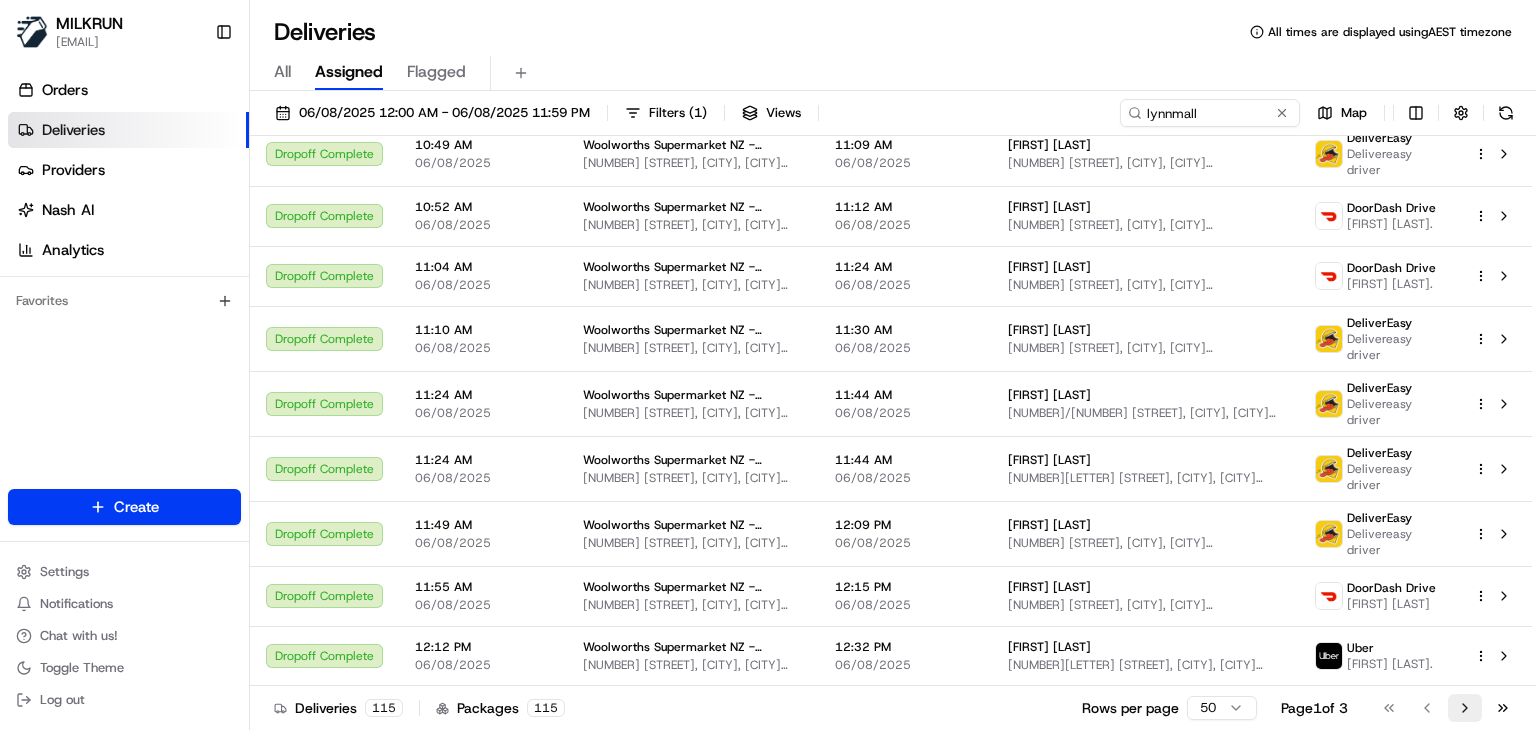 click on "Go to next page" at bounding box center [1465, 708] 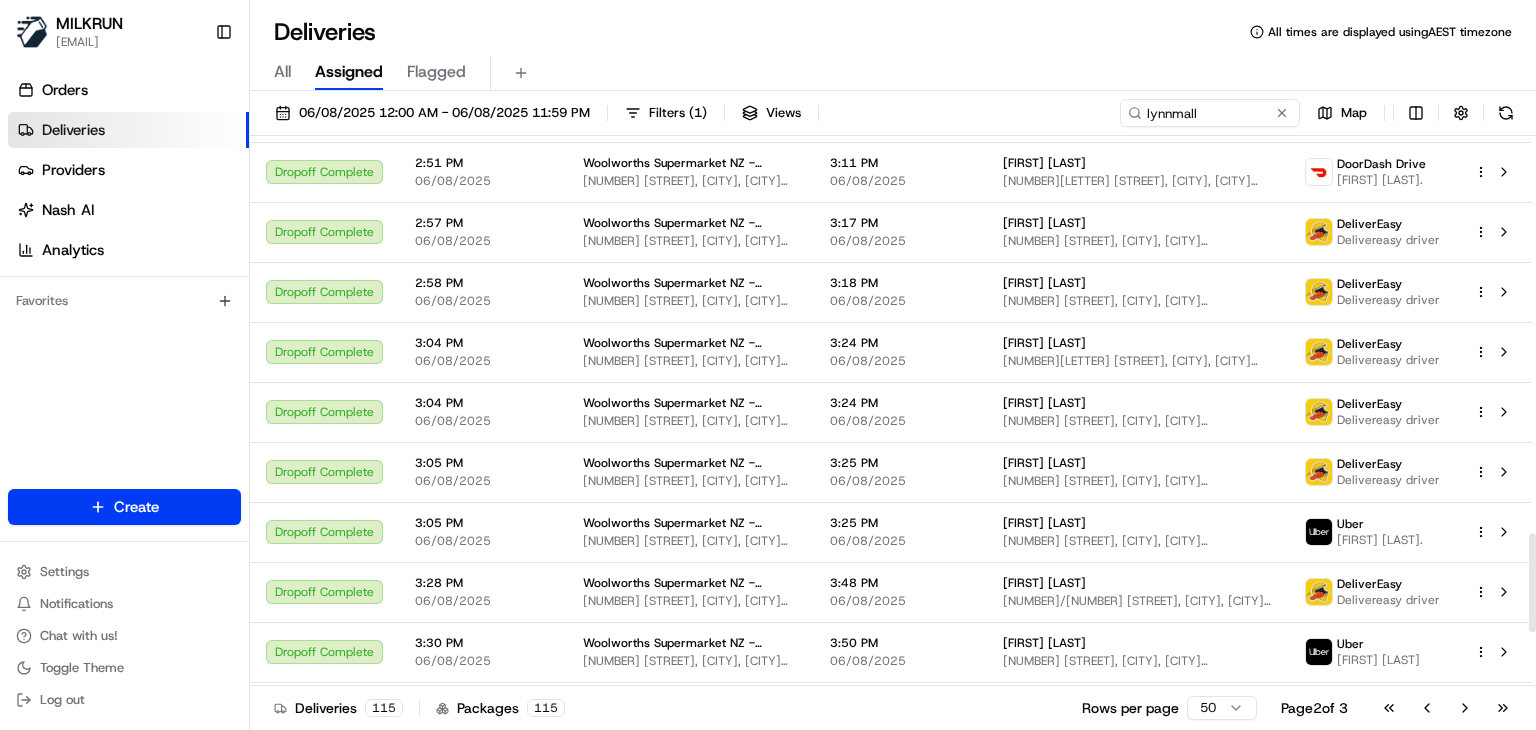 scroll, scrollTop: 2495, scrollLeft: 0, axis: vertical 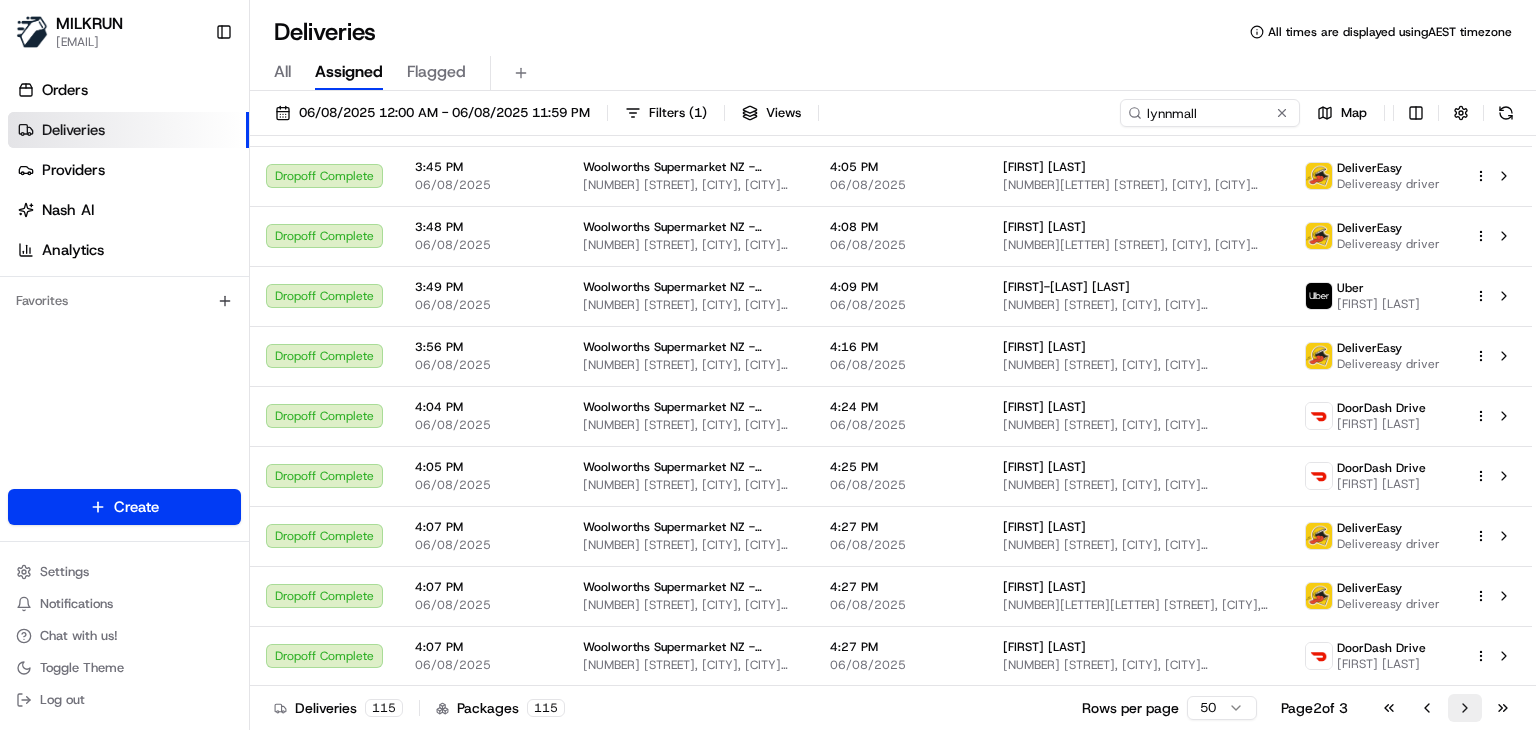 click on "Go to next page" at bounding box center [1465, 708] 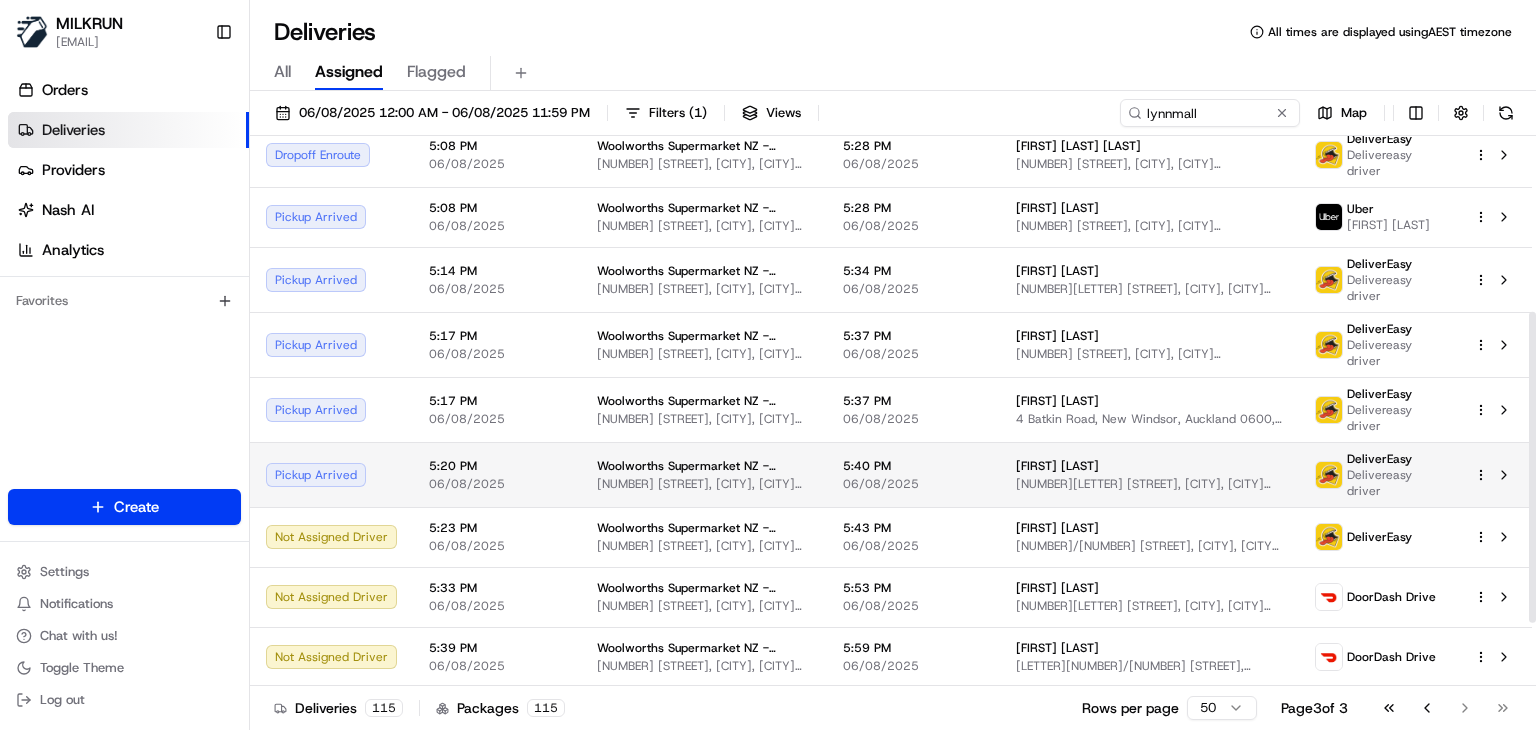 scroll, scrollTop: 0, scrollLeft: 0, axis: both 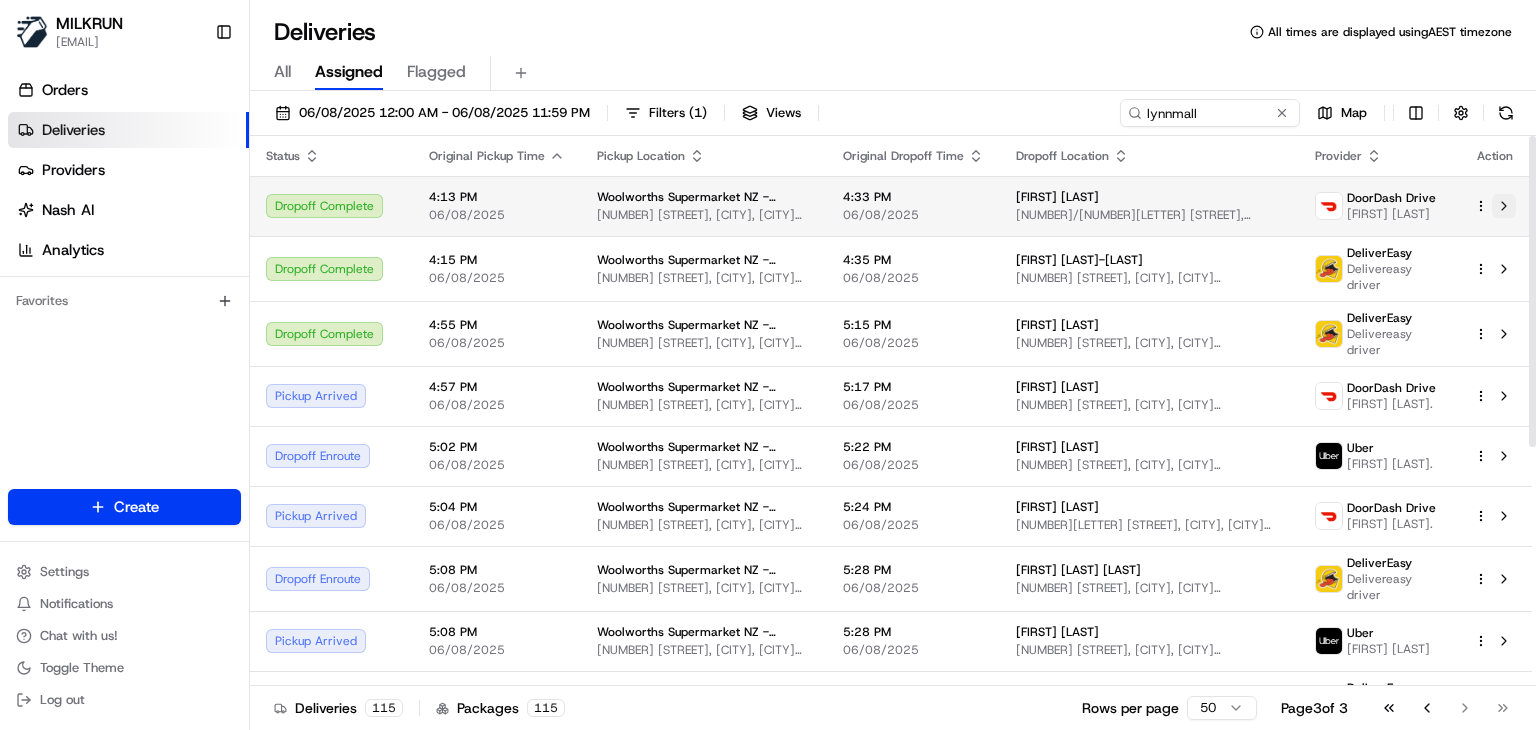 click at bounding box center (1504, 206) 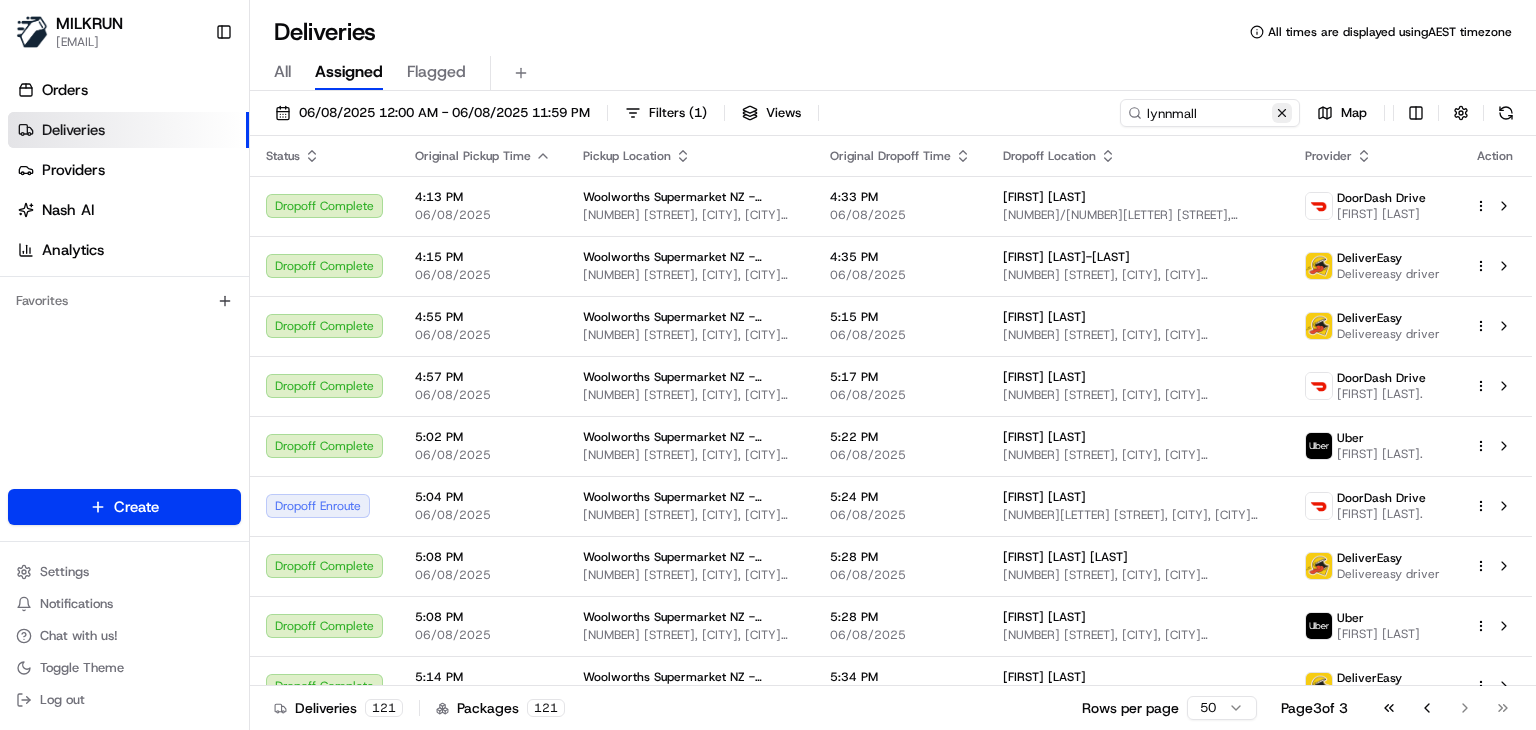 click at bounding box center [1282, 113] 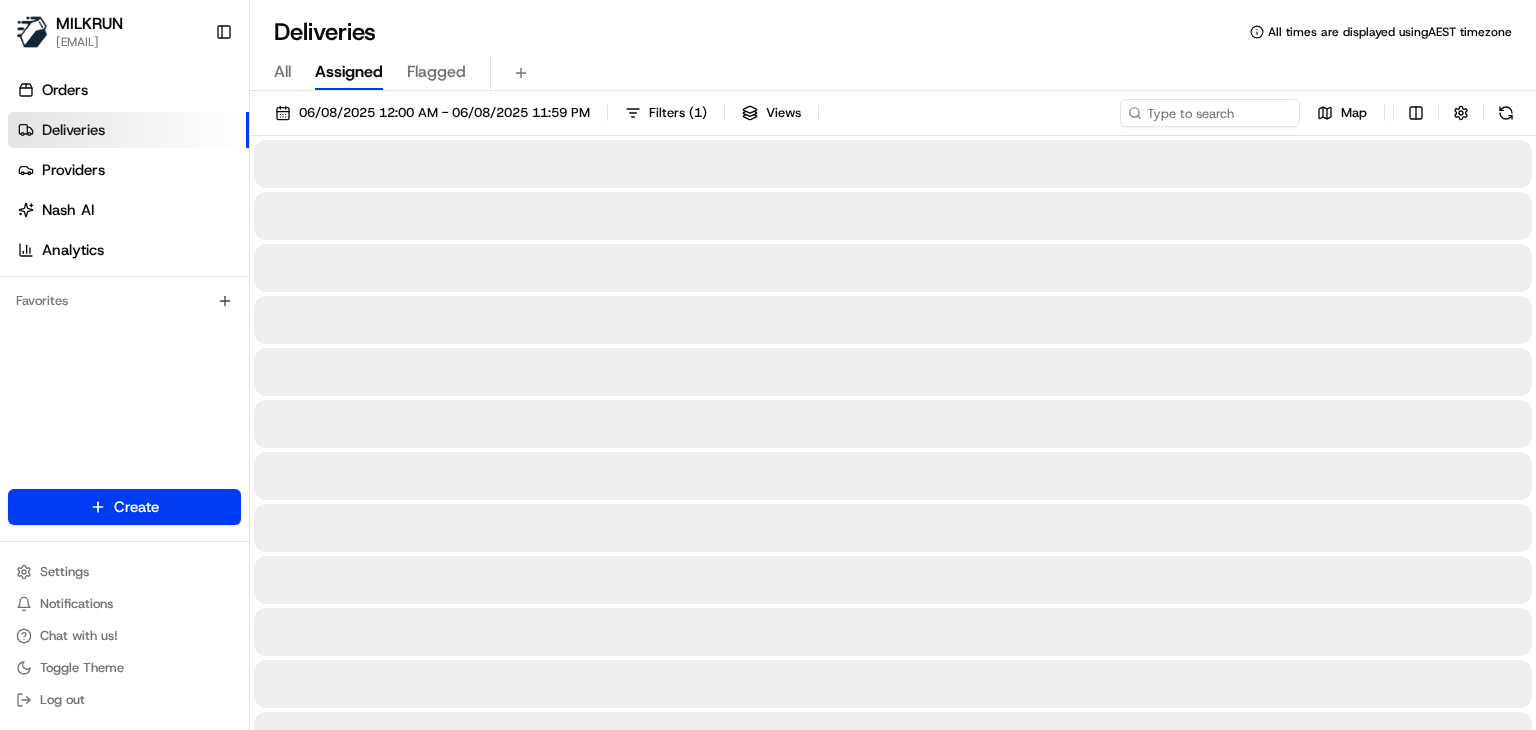 click on "Deliveries All times are displayed using  AEST   timezone" at bounding box center (893, 32) 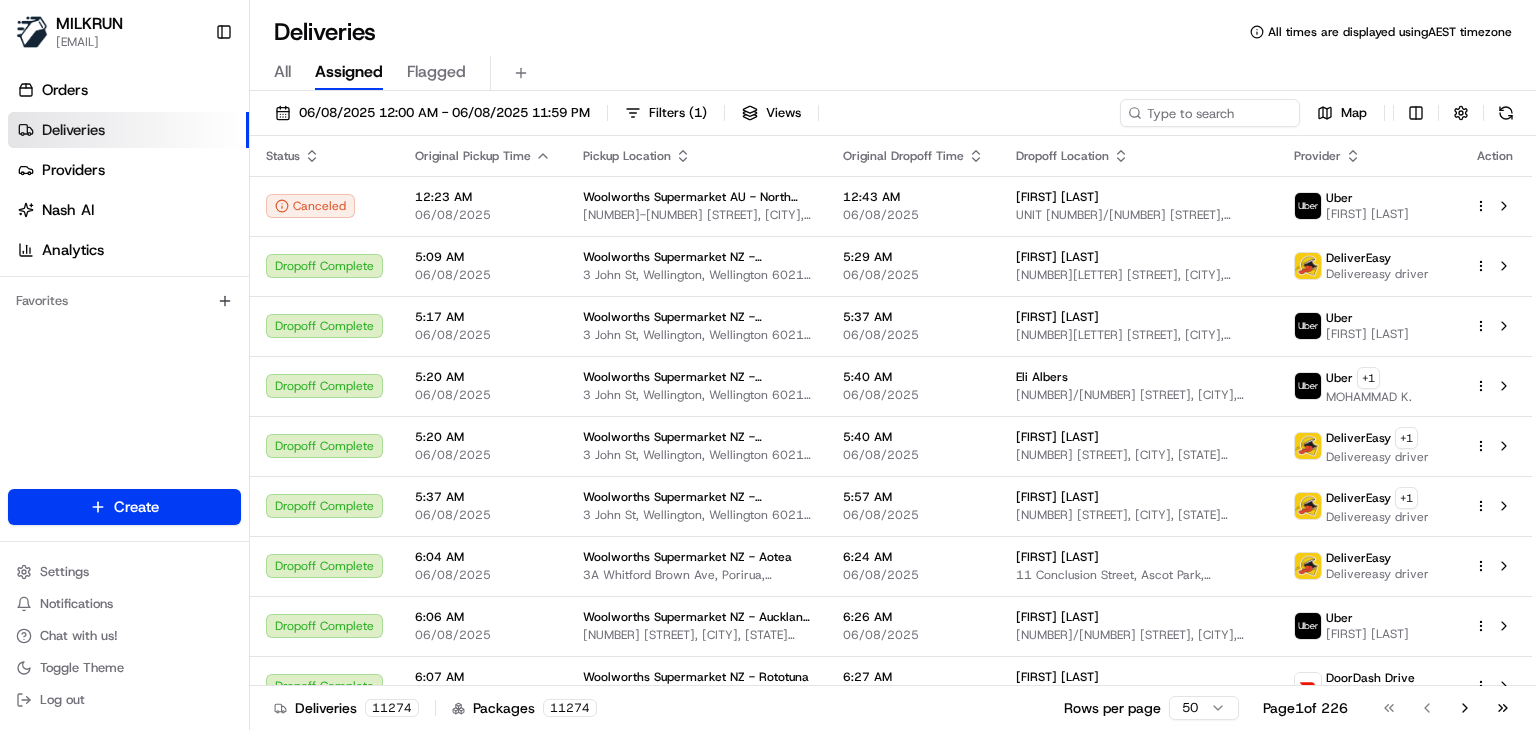 scroll, scrollTop: 0, scrollLeft: 0, axis: both 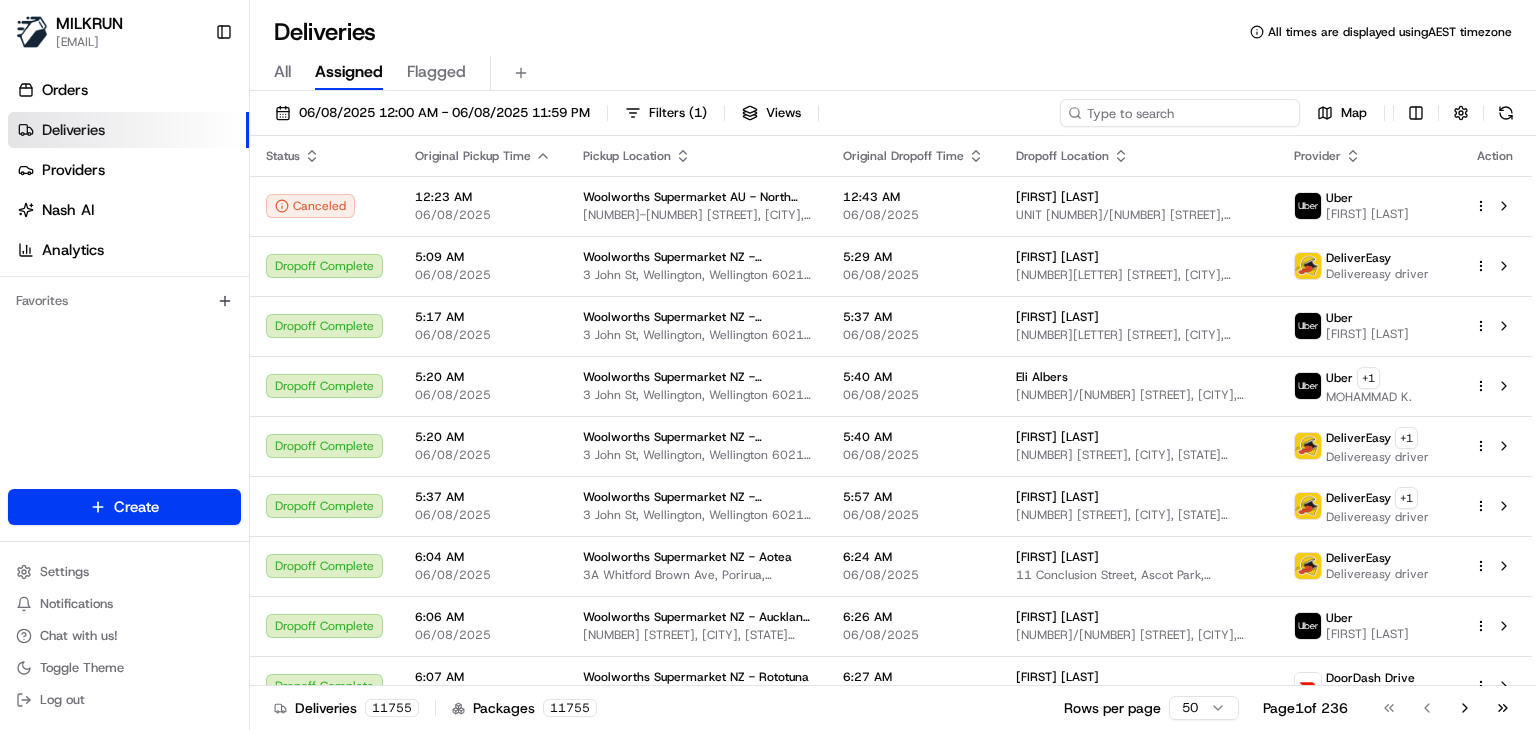 click at bounding box center (1180, 113) 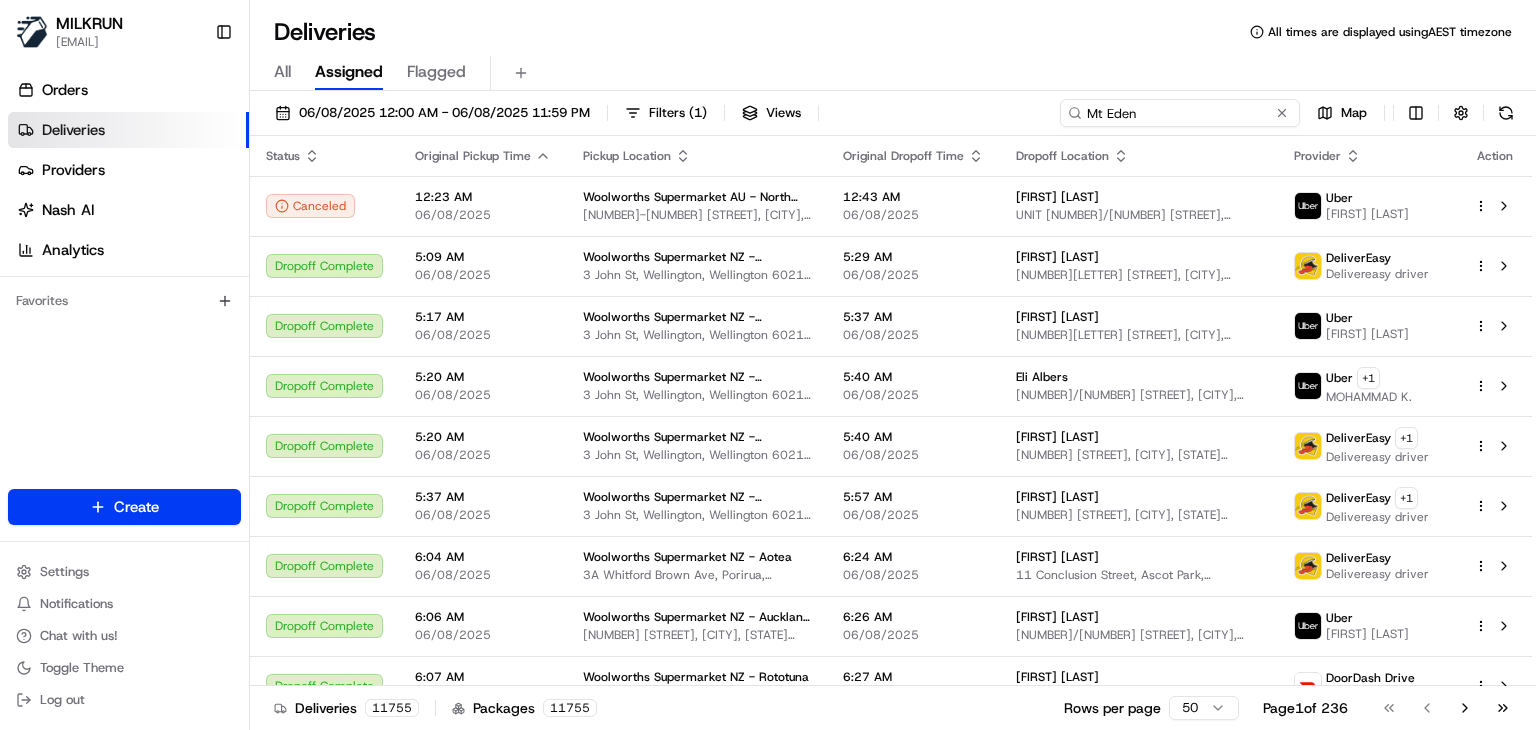 click on "Mt Eden" at bounding box center [1180, 113] 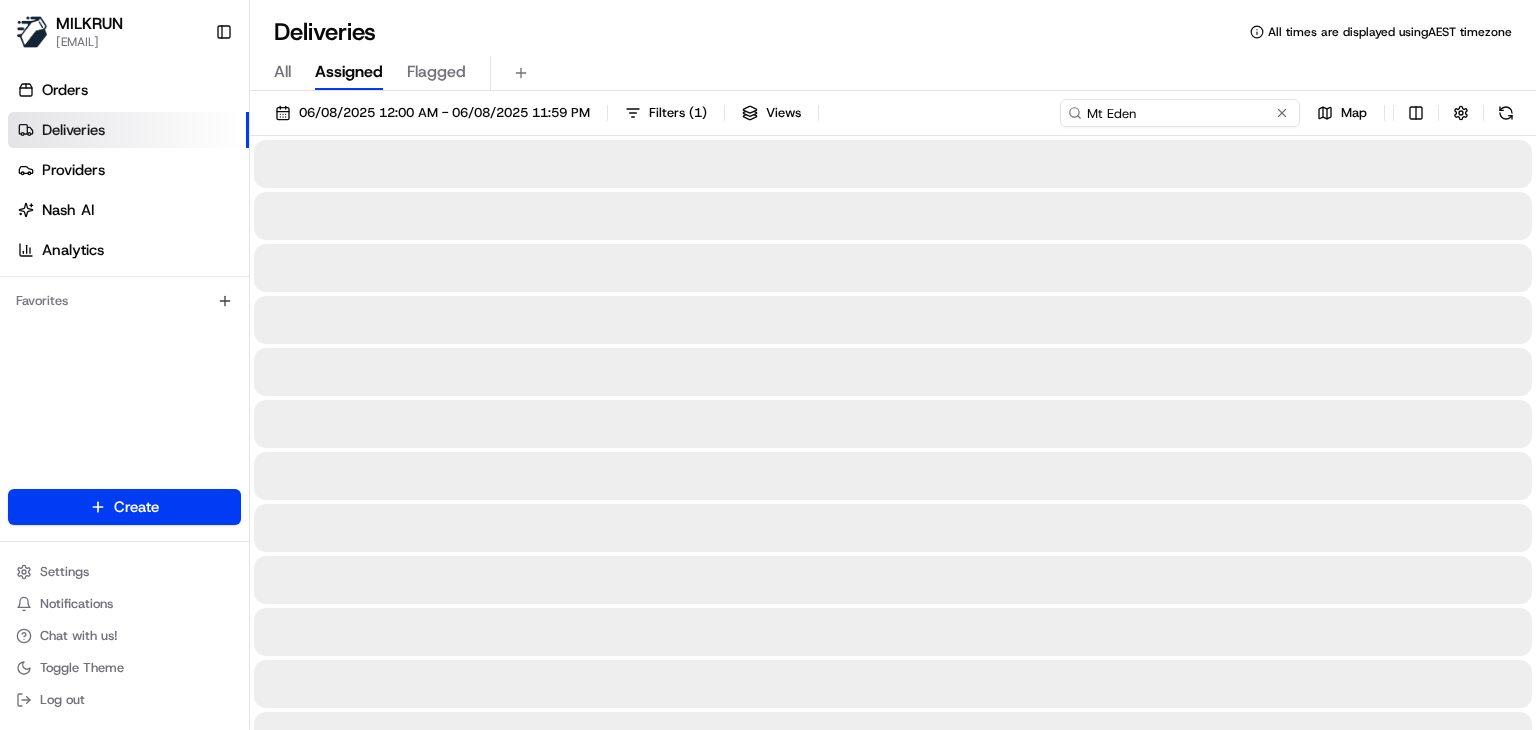 type on "Mt Eden" 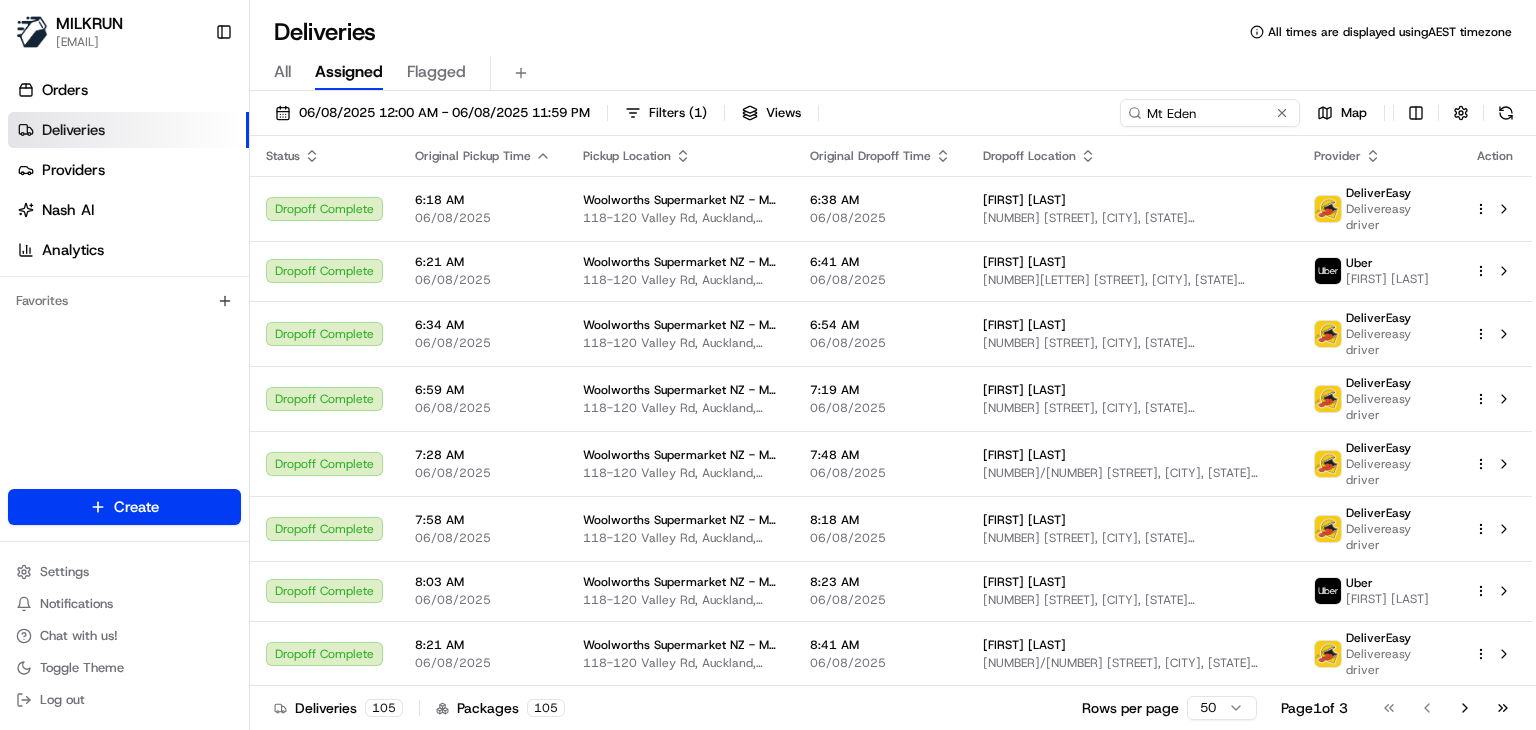 click on "All Assigned Flagged" at bounding box center [893, 73] 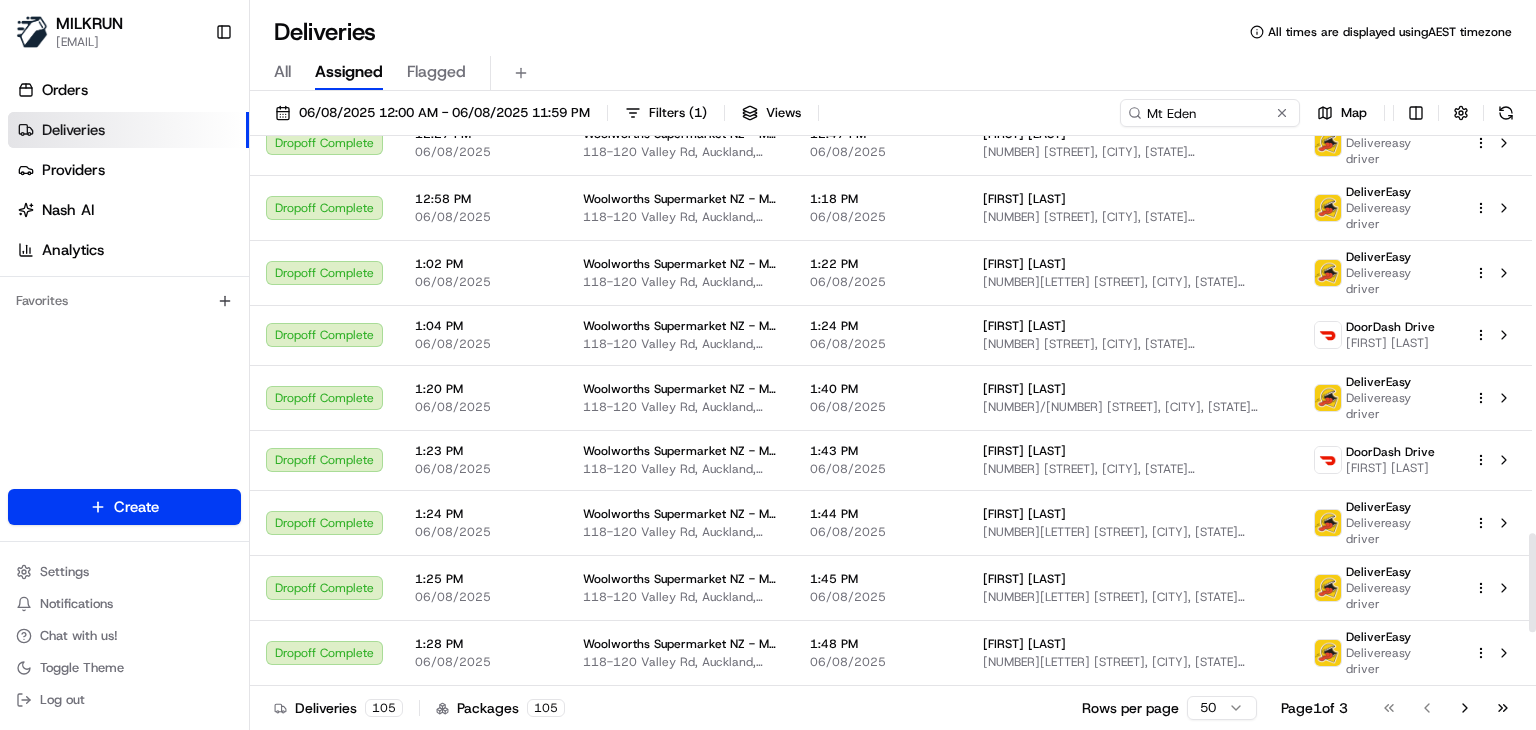 scroll, scrollTop: 2494, scrollLeft: 0, axis: vertical 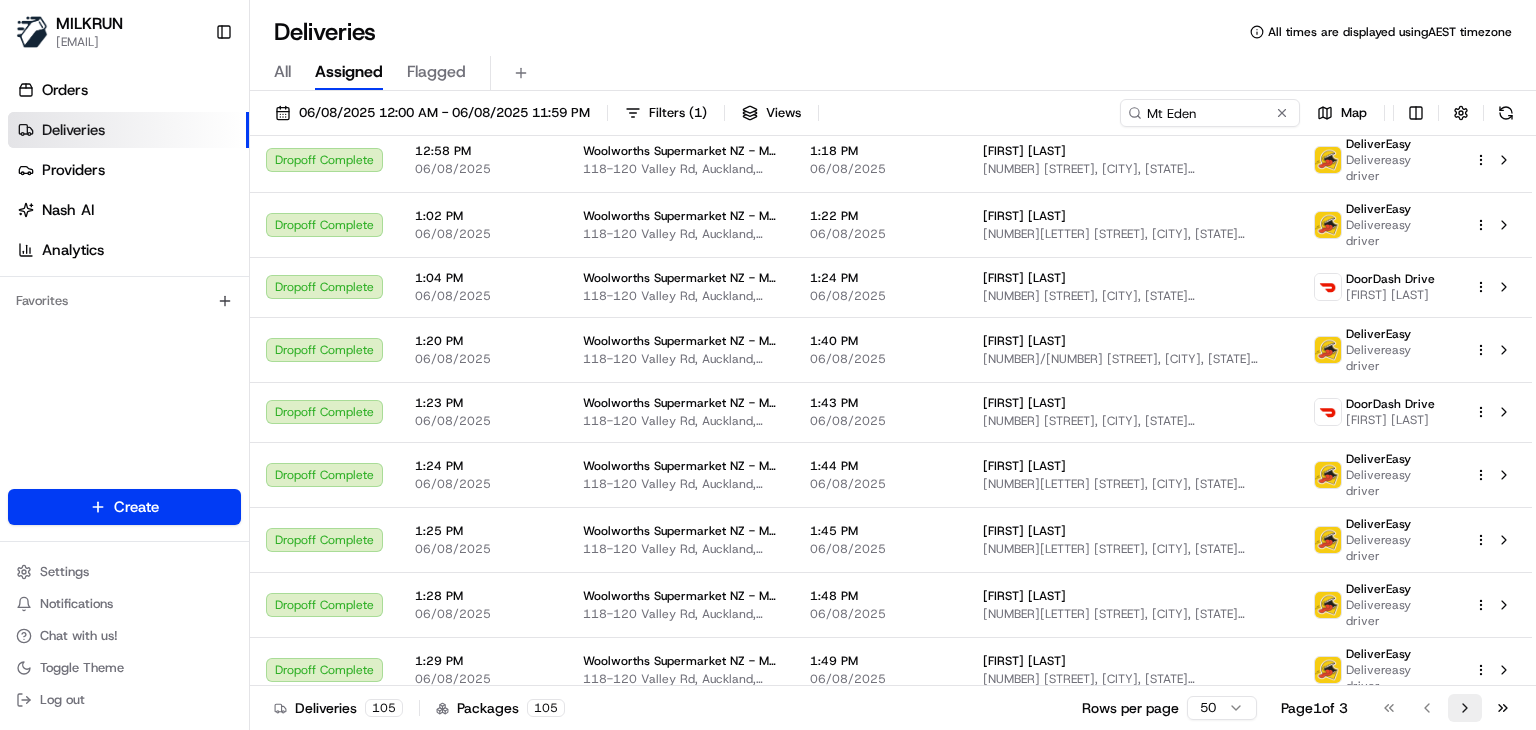 click on "Go to next page" at bounding box center (1465, 708) 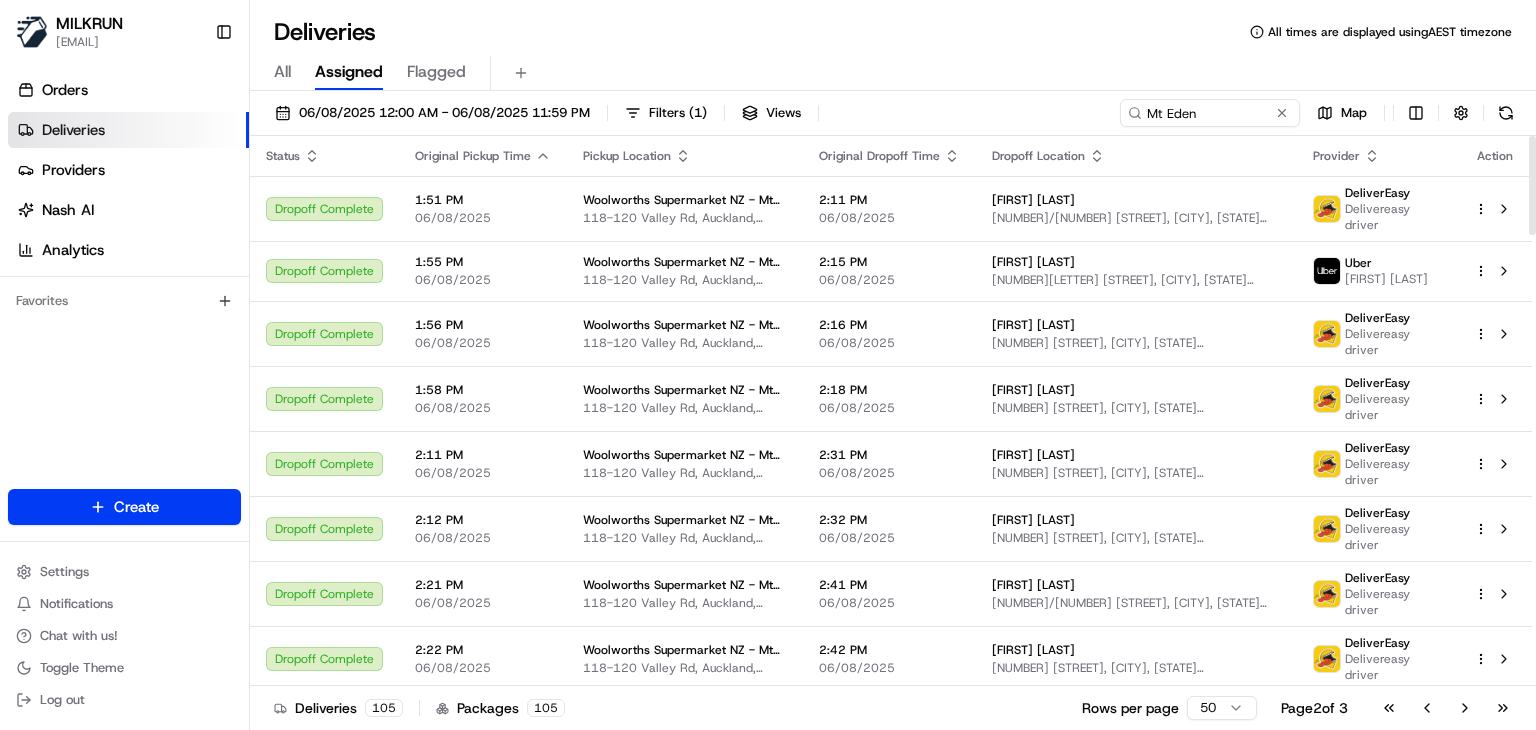 click on "All Assigned Flagged" at bounding box center [893, 73] 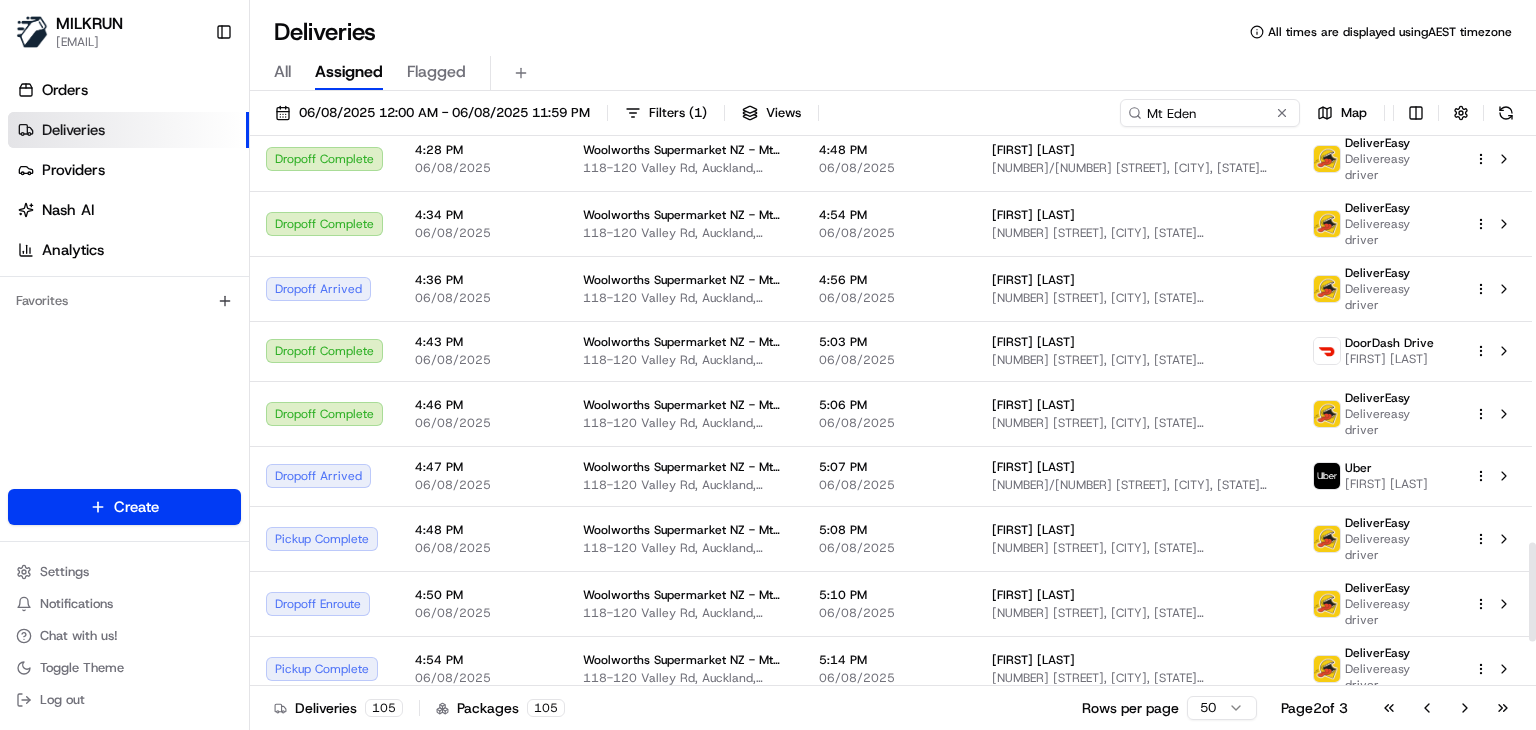 scroll, scrollTop: 2243, scrollLeft: 0, axis: vertical 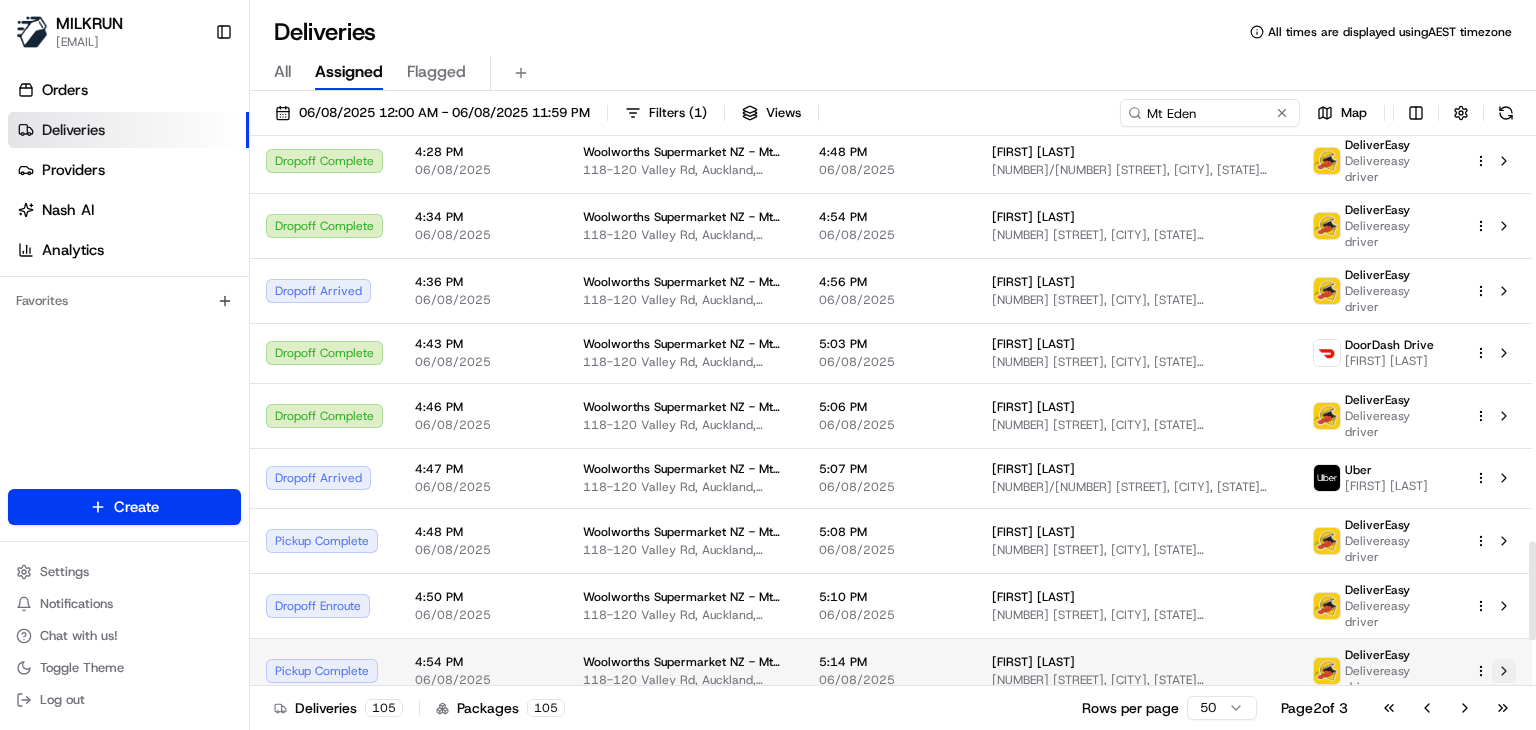 click at bounding box center [1504, 671] 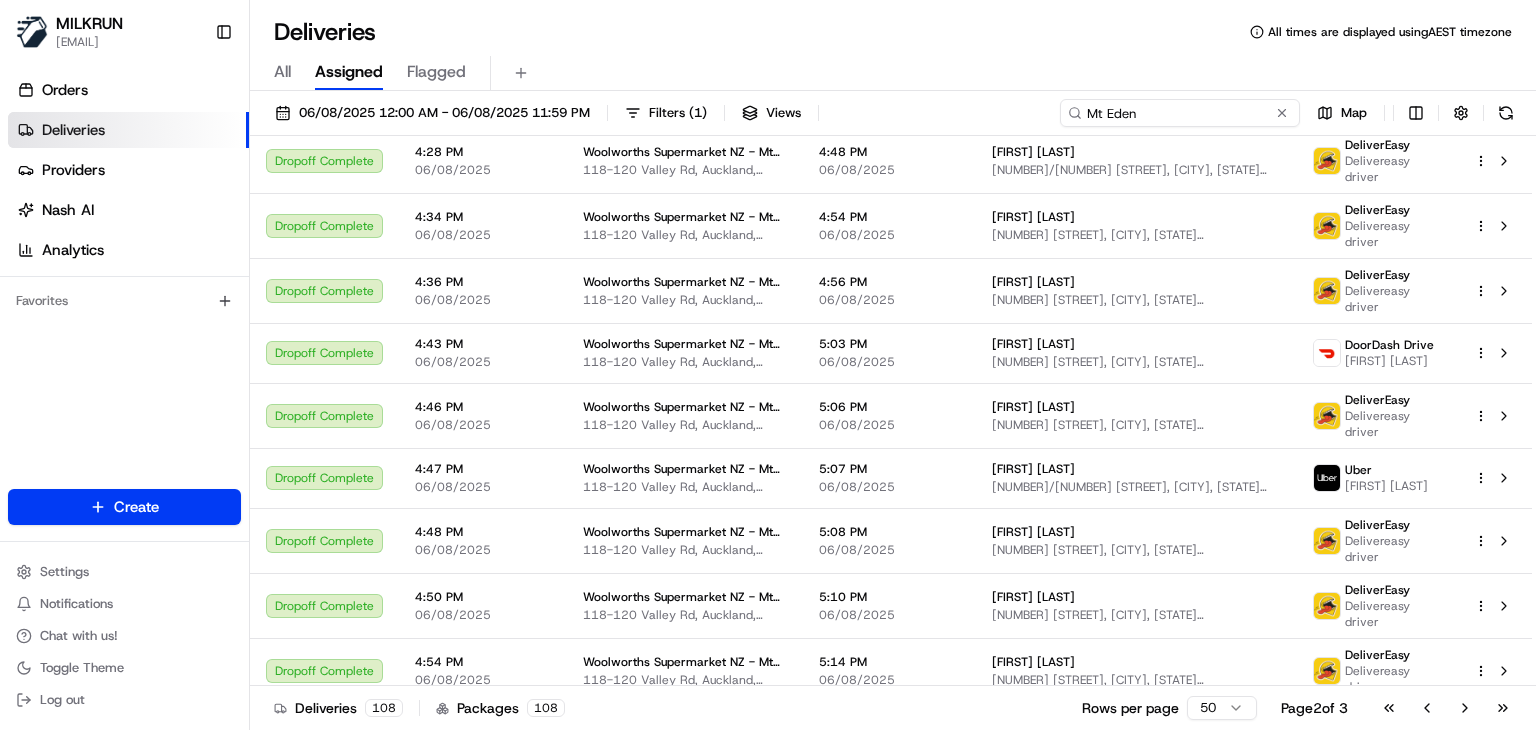 click on "Mt Eden" at bounding box center [1180, 113] 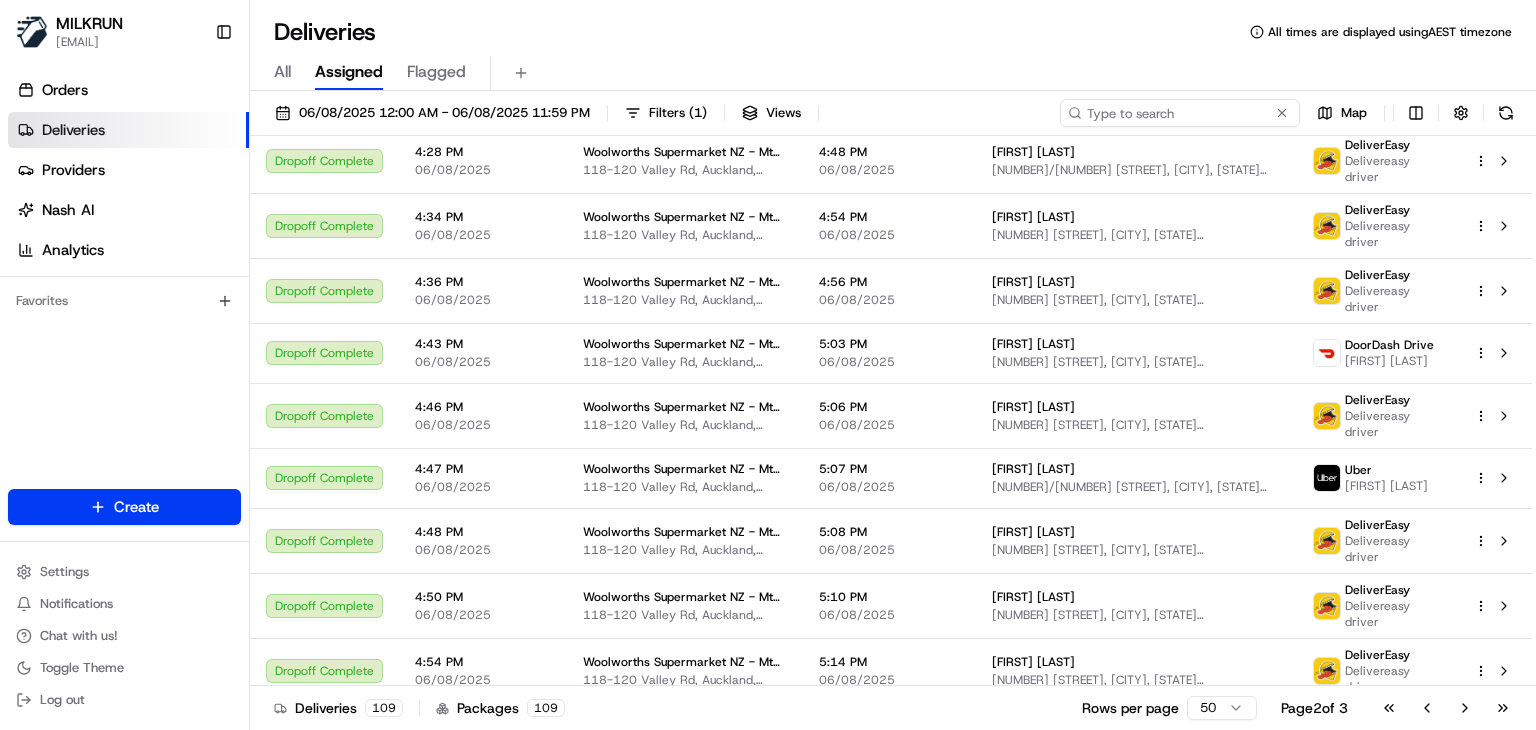 type on "s" 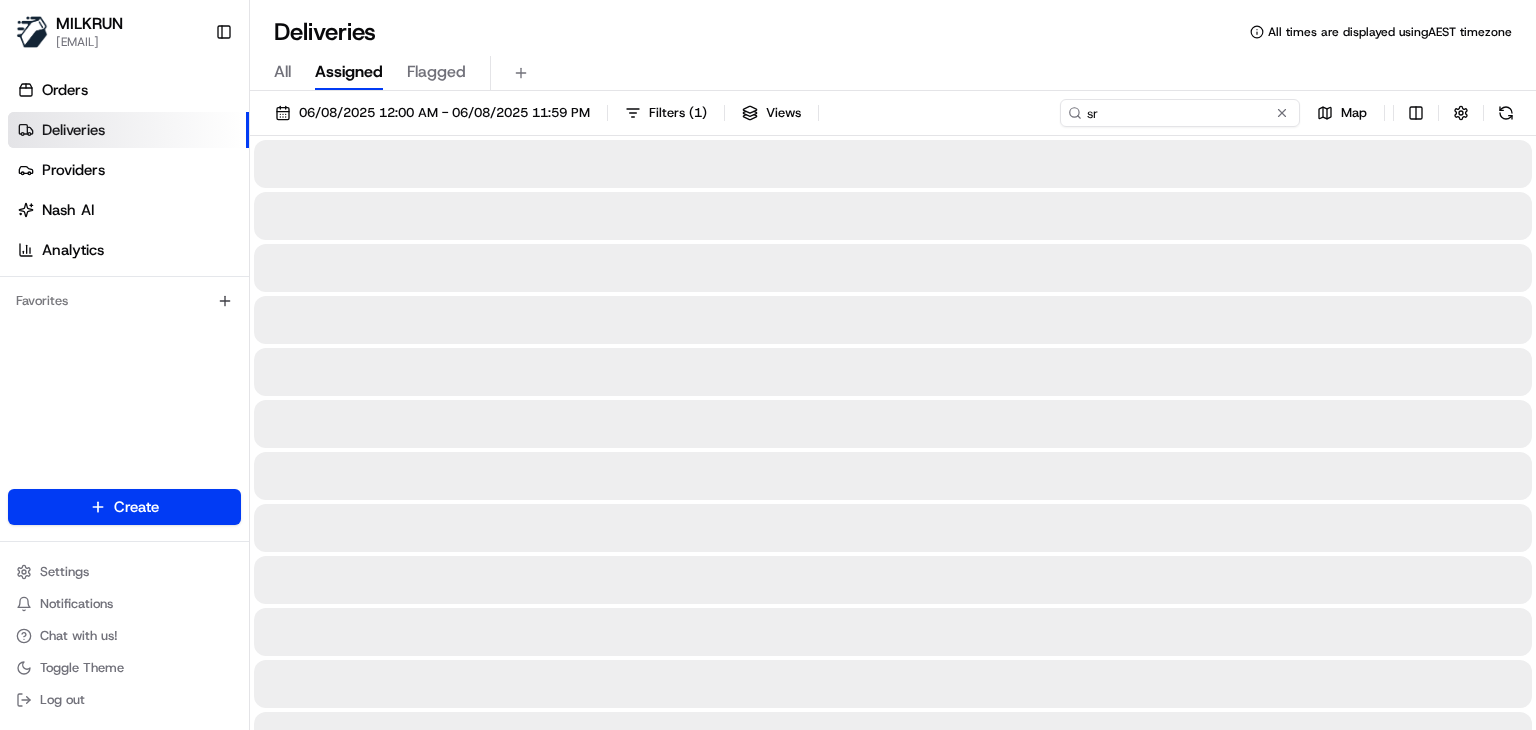 type on "s" 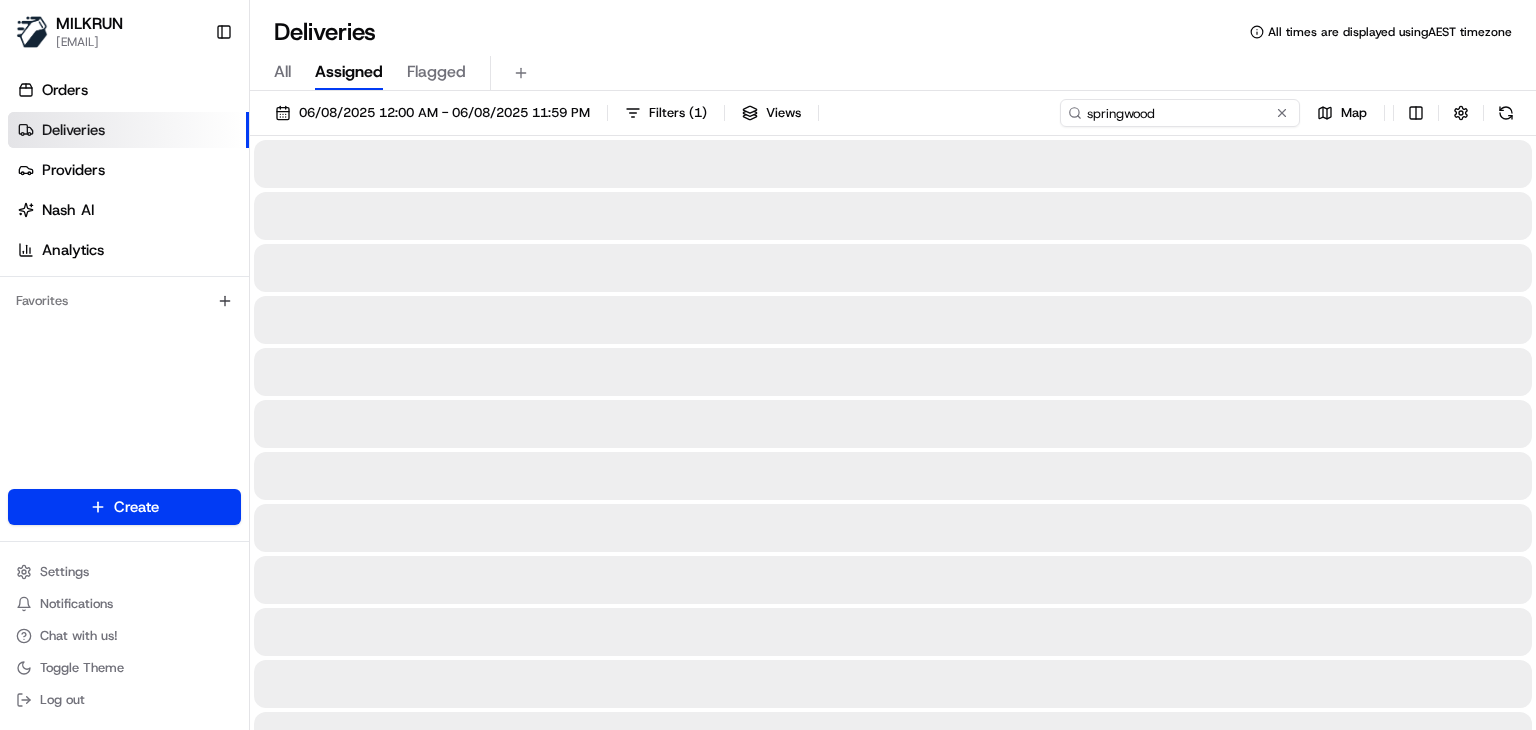 type on "springwood" 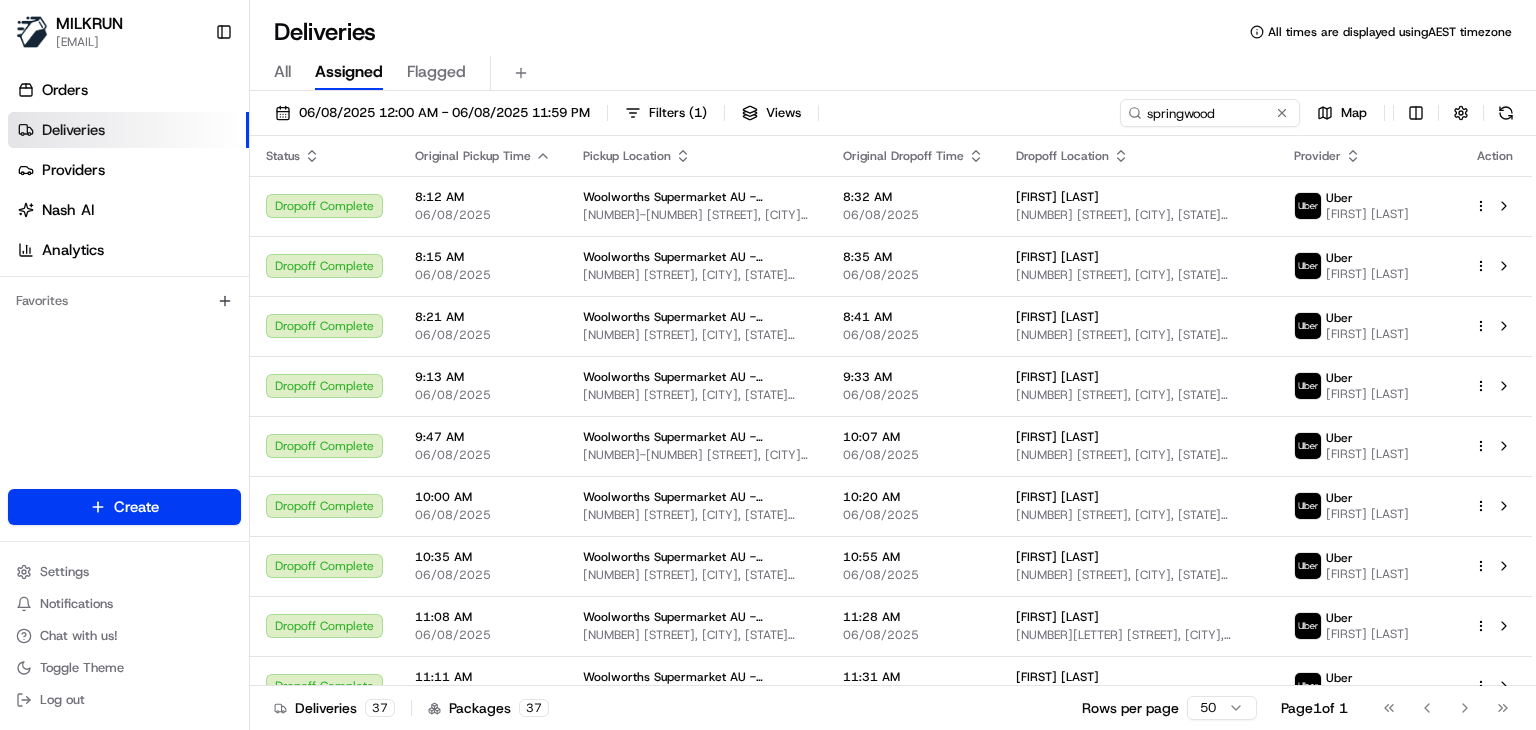 click on "Deliveries All times are displayed using  AEST   timezone" at bounding box center [893, 32] 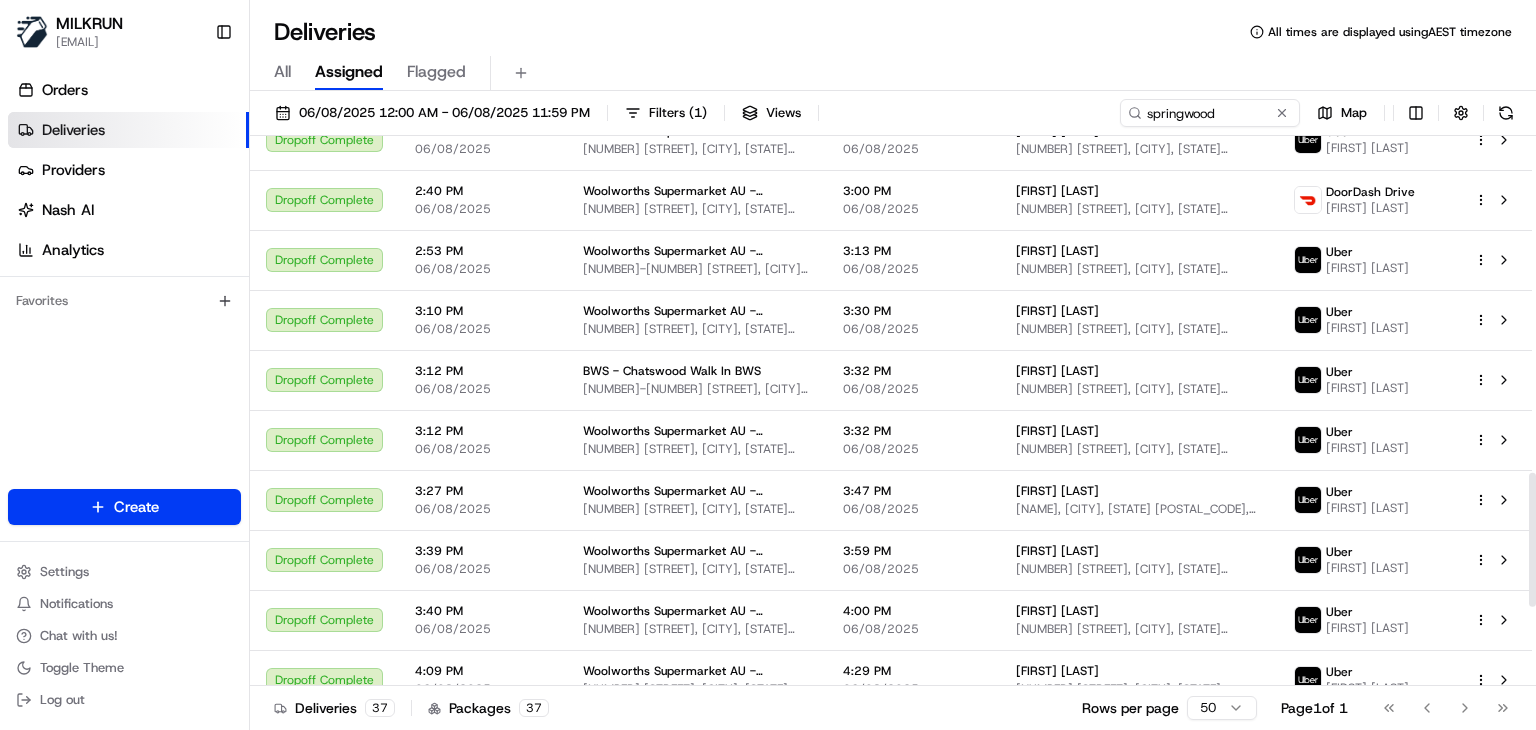 scroll, scrollTop: 1715, scrollLeft: 0, axis: vertical 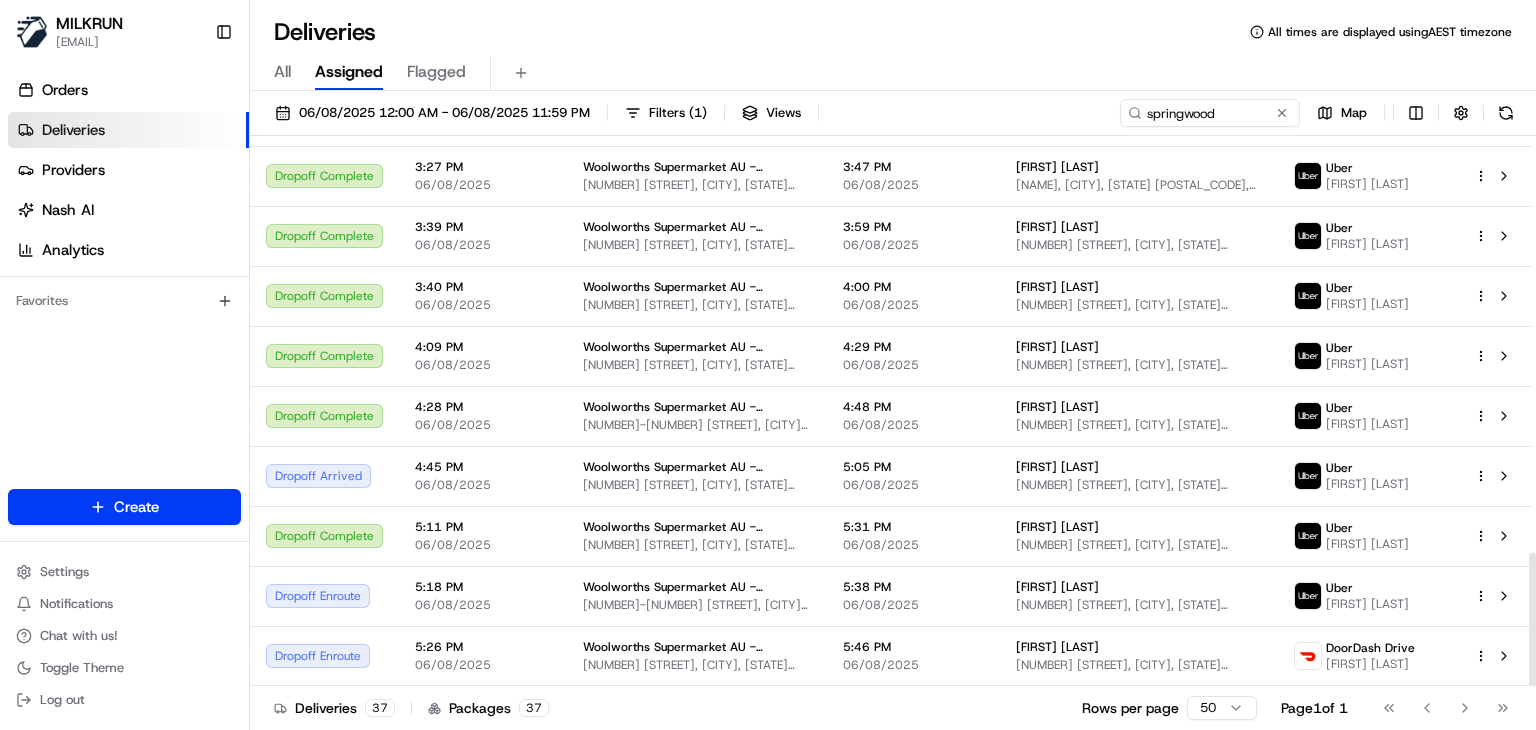 click on "Deliveries 37 Packages 37 Rows per page 50 Page  1  of   1 Go to first page Go to previous page Go to next page Go to last page" at bounding box center (893, 707) 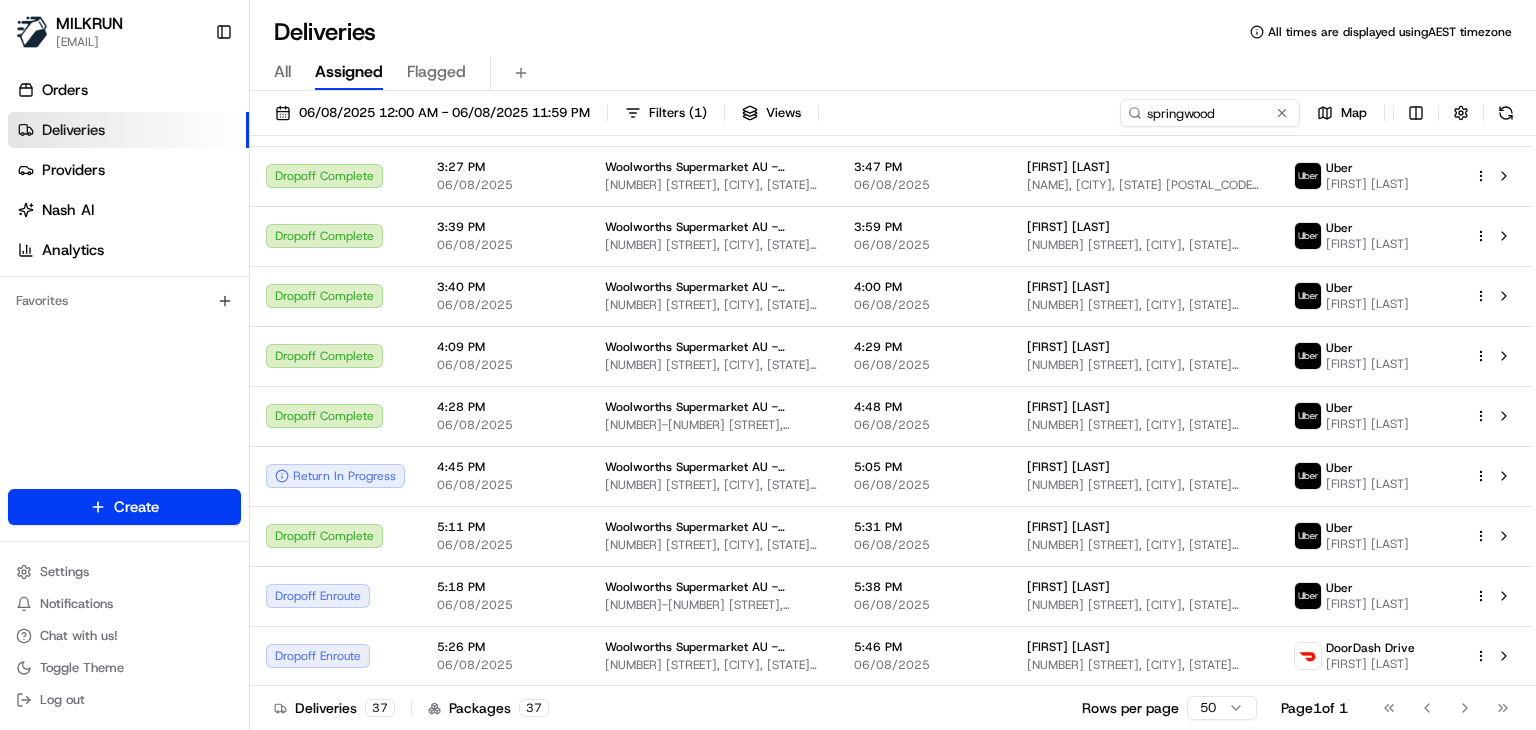 click on "Go to first page Go to previous page Go to next page Go to last page" at bounding box center [1446, 708] 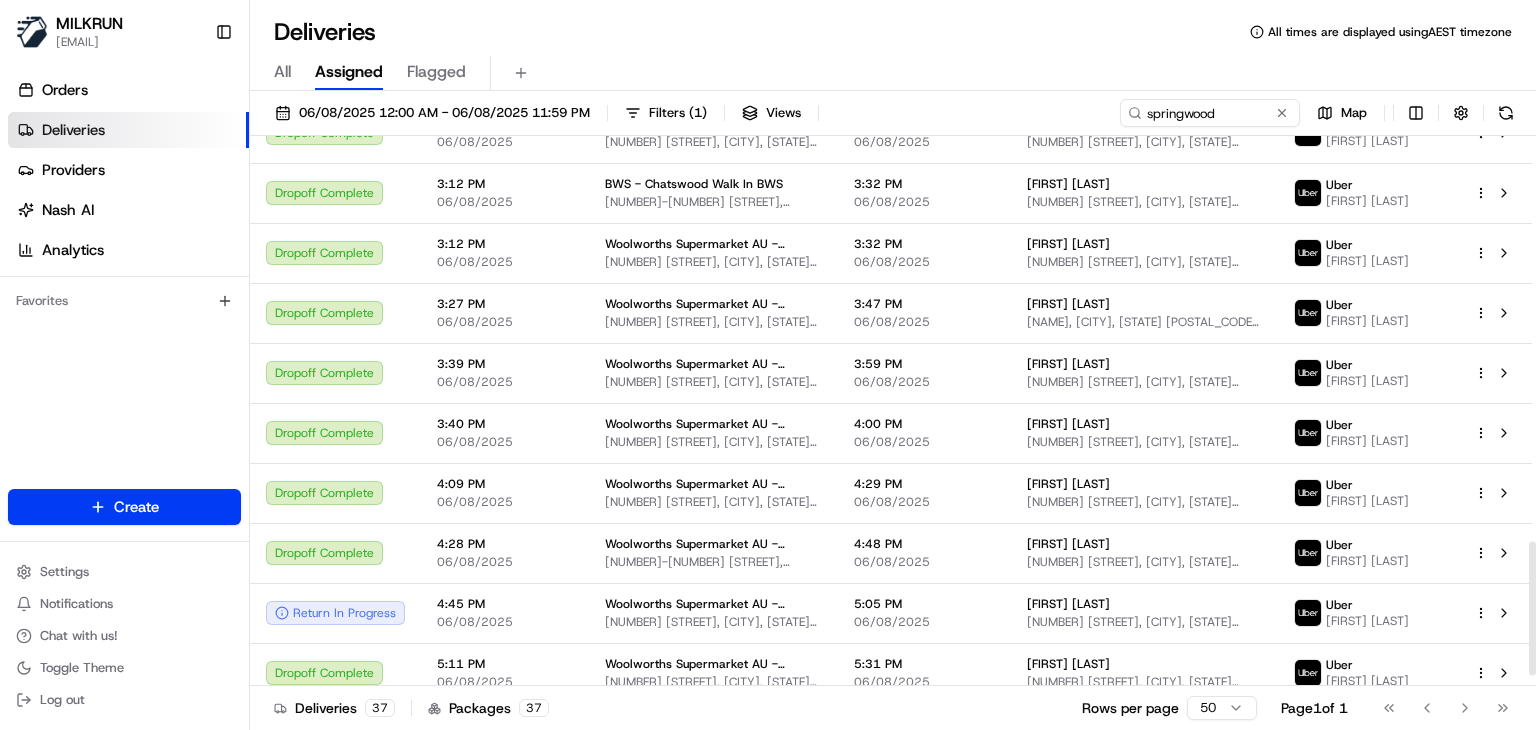scroll, scrollTop: 1715, scrollLeft: 0, axis: vertical 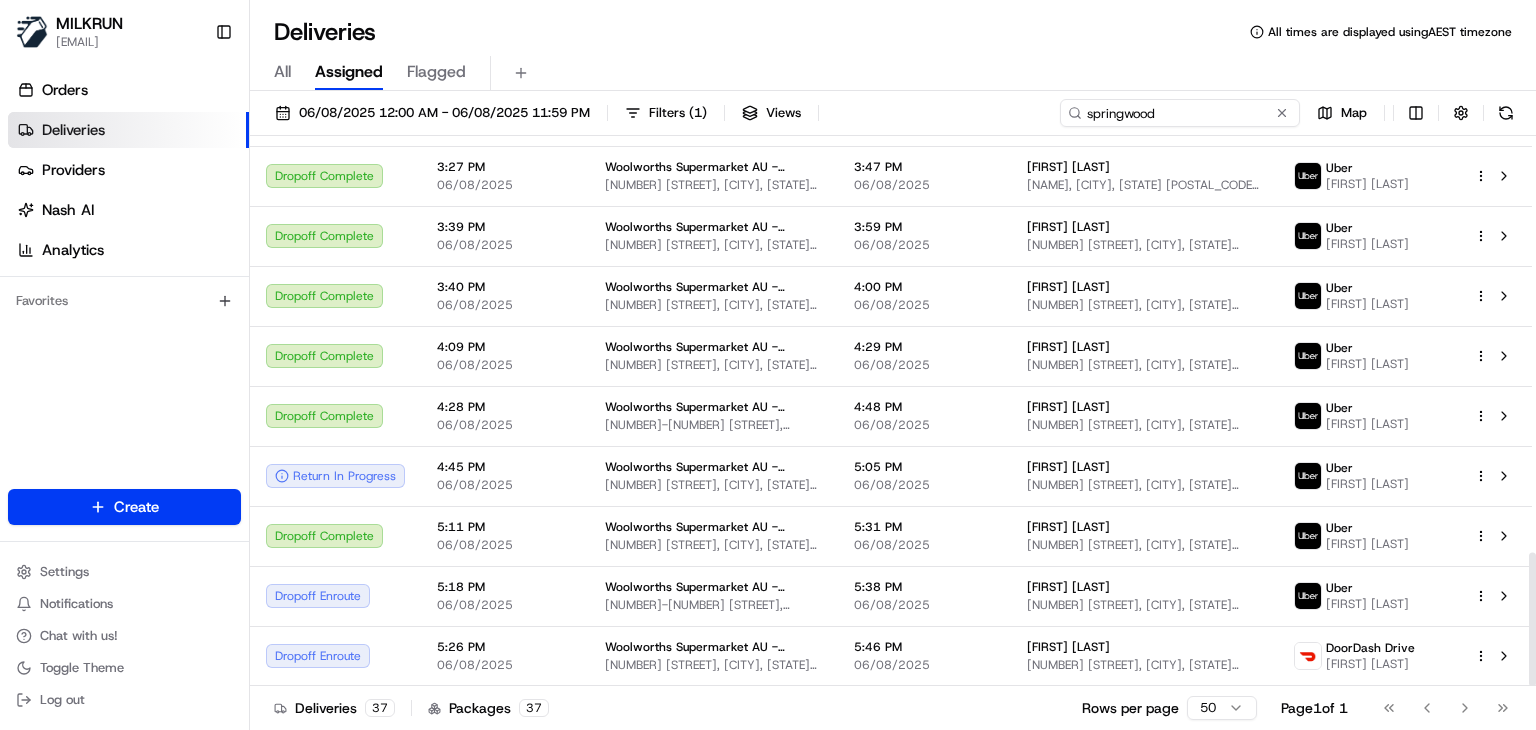 click on "springwood" at bounding box center [1180, 113] 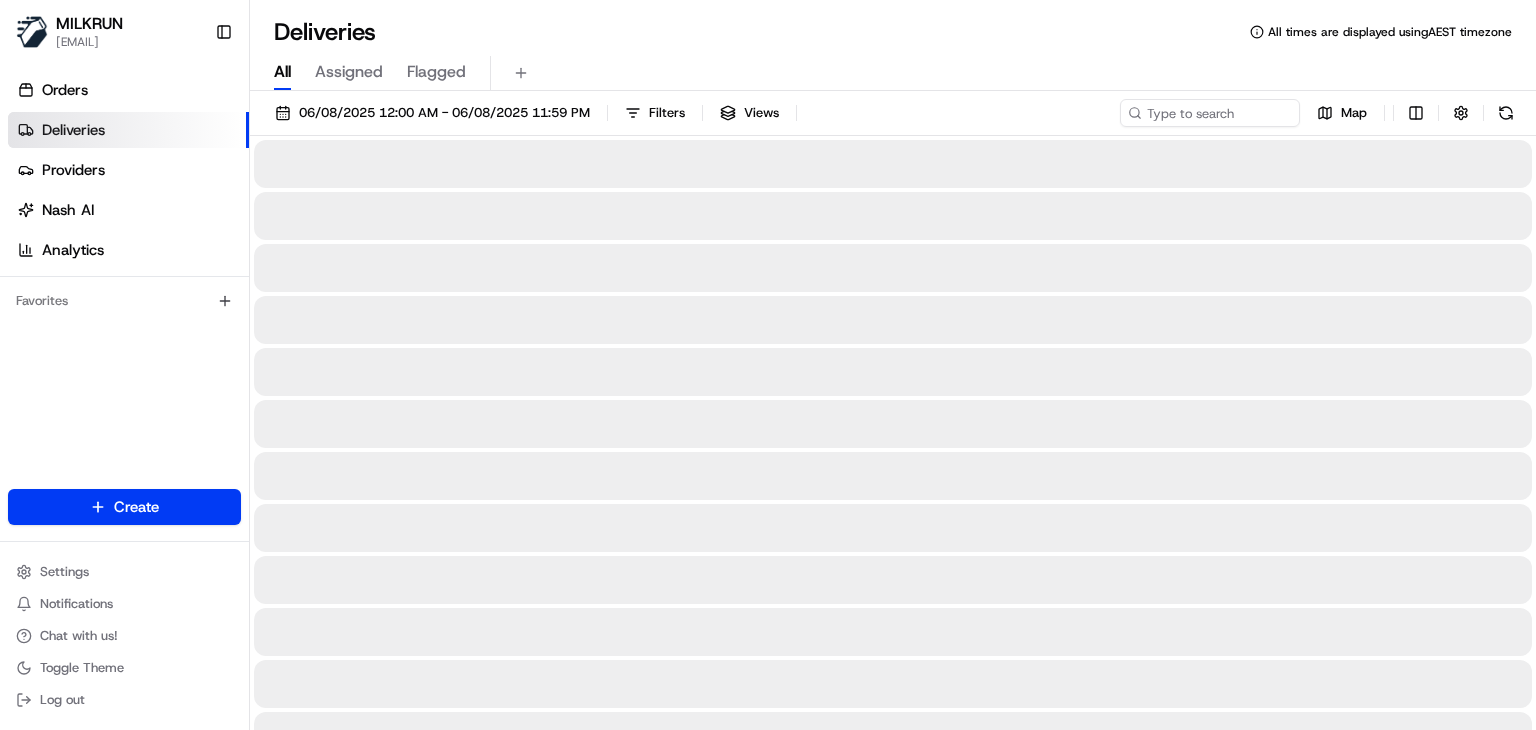 click on "All" at bounding box center [282, 72] 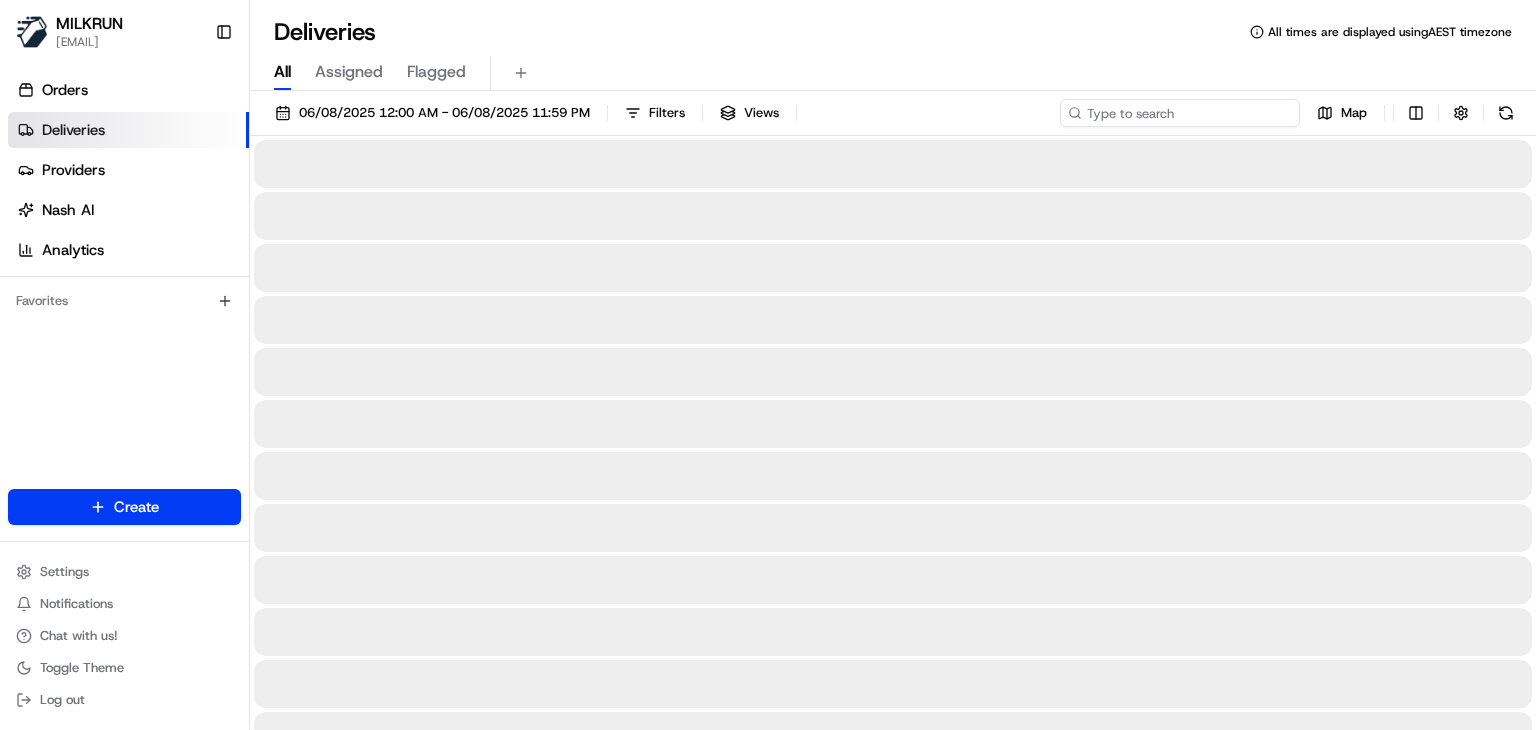 click at bounding box center [1180, 113] 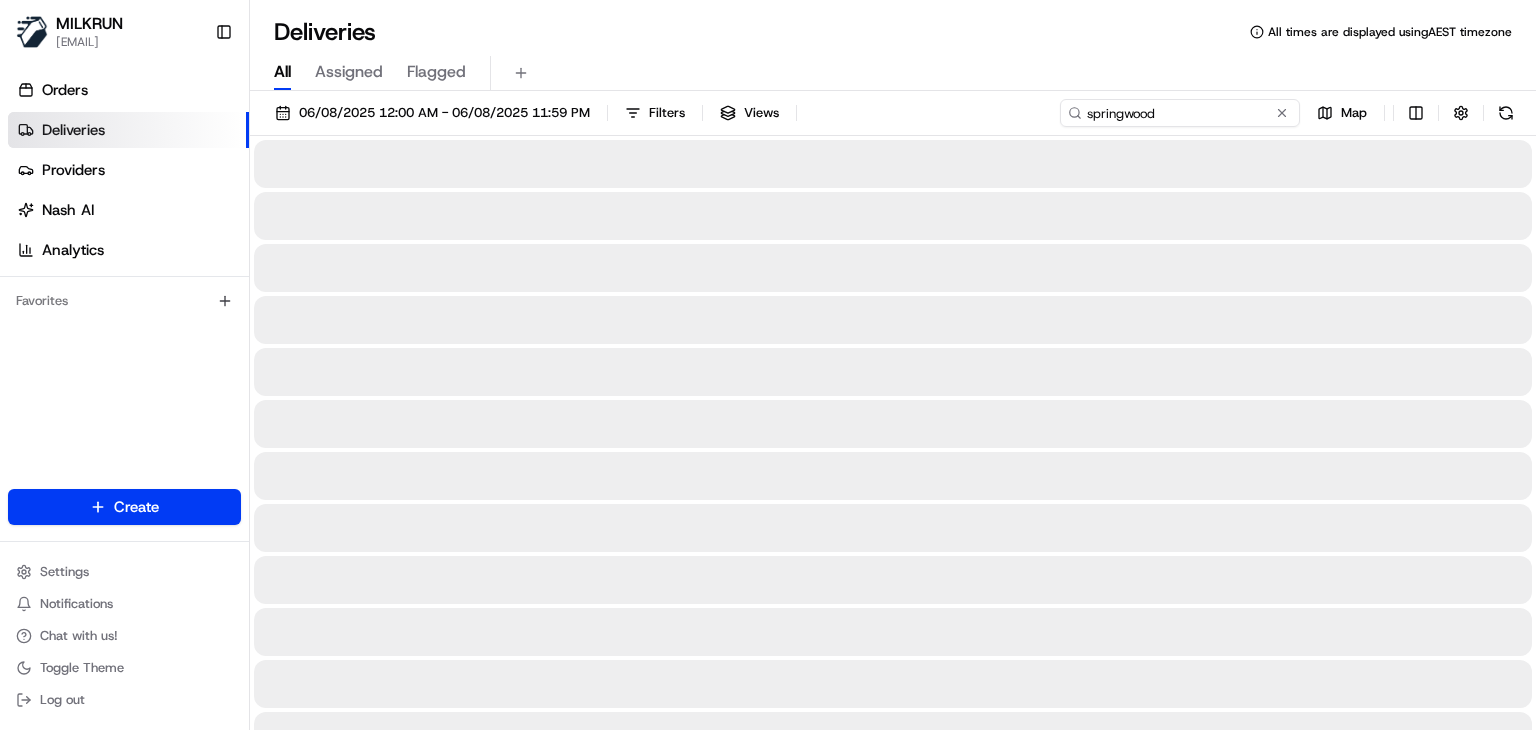 type on "springwood" 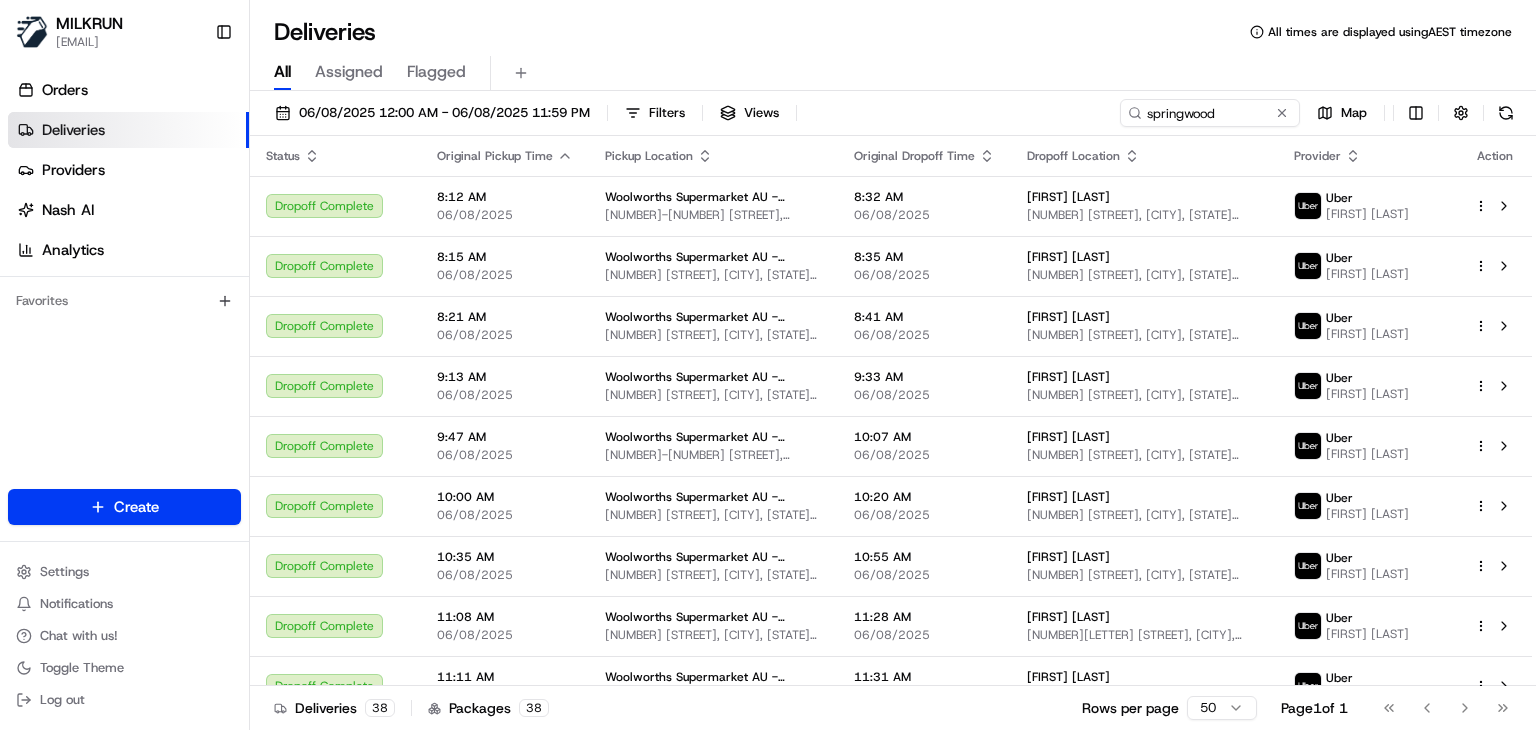 click on "All Assigned Flagged" at bounding box center [893, 69] 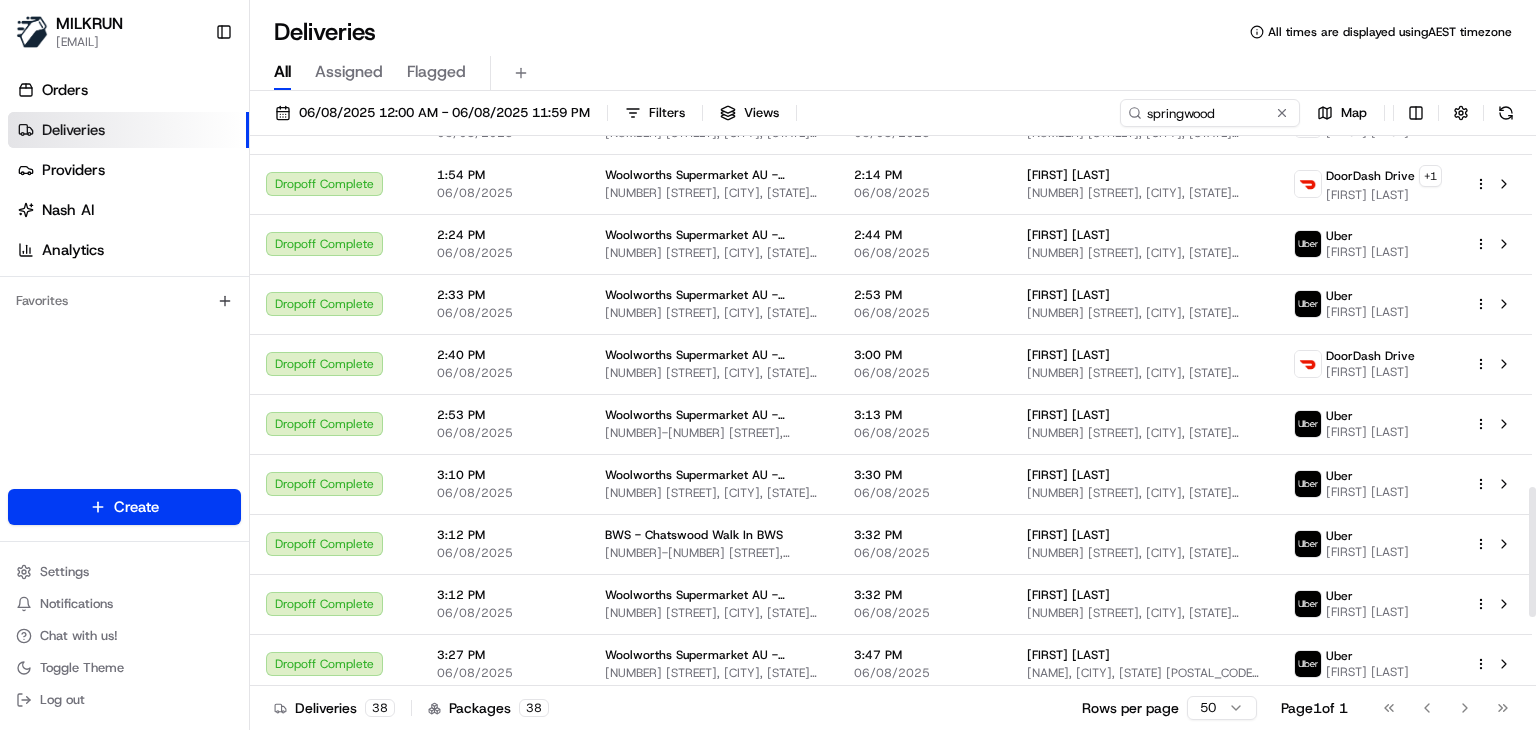 scroll, scrollTop: 1775, scrollLeft: 0, axis: vertical 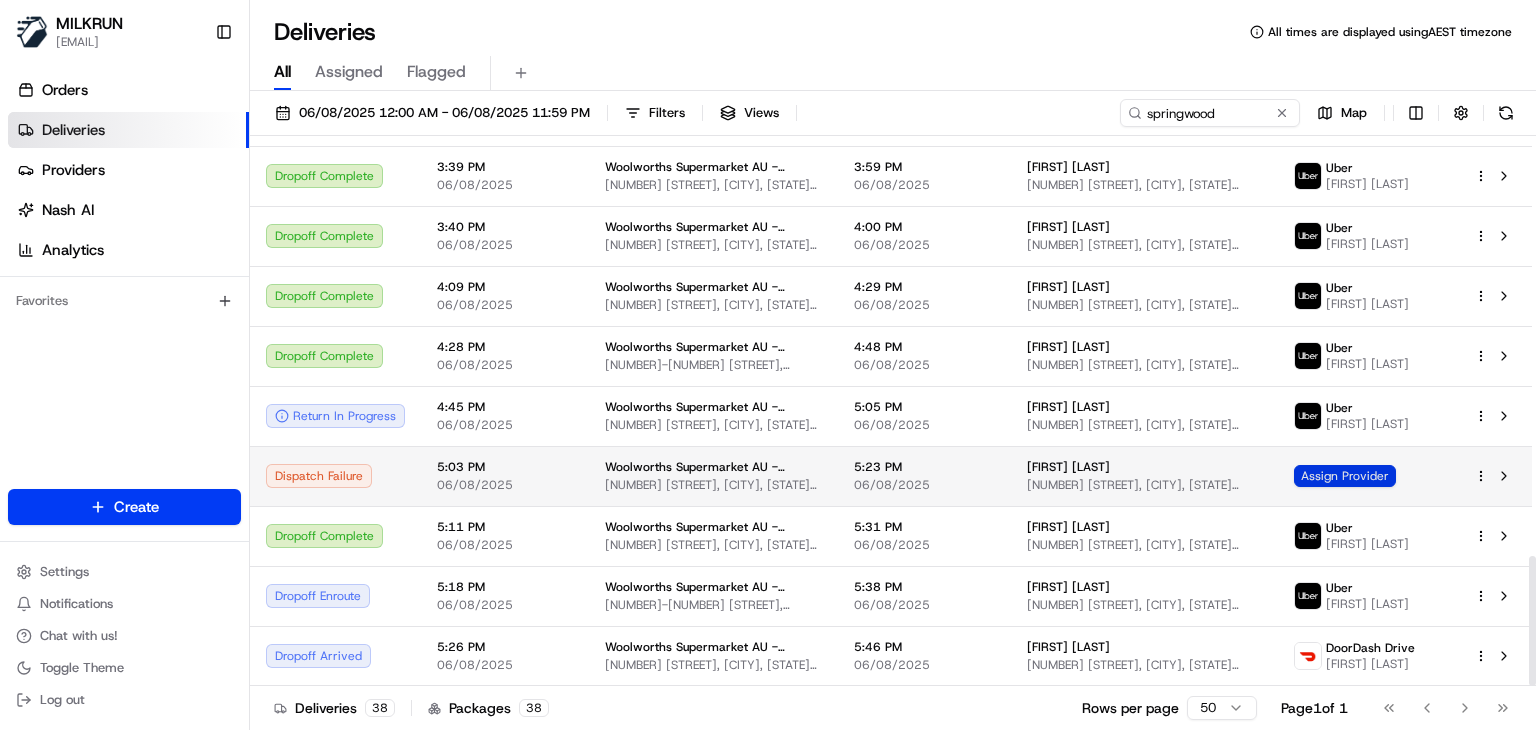 click on "Assign Provider" at bounding box center (1345, 476) 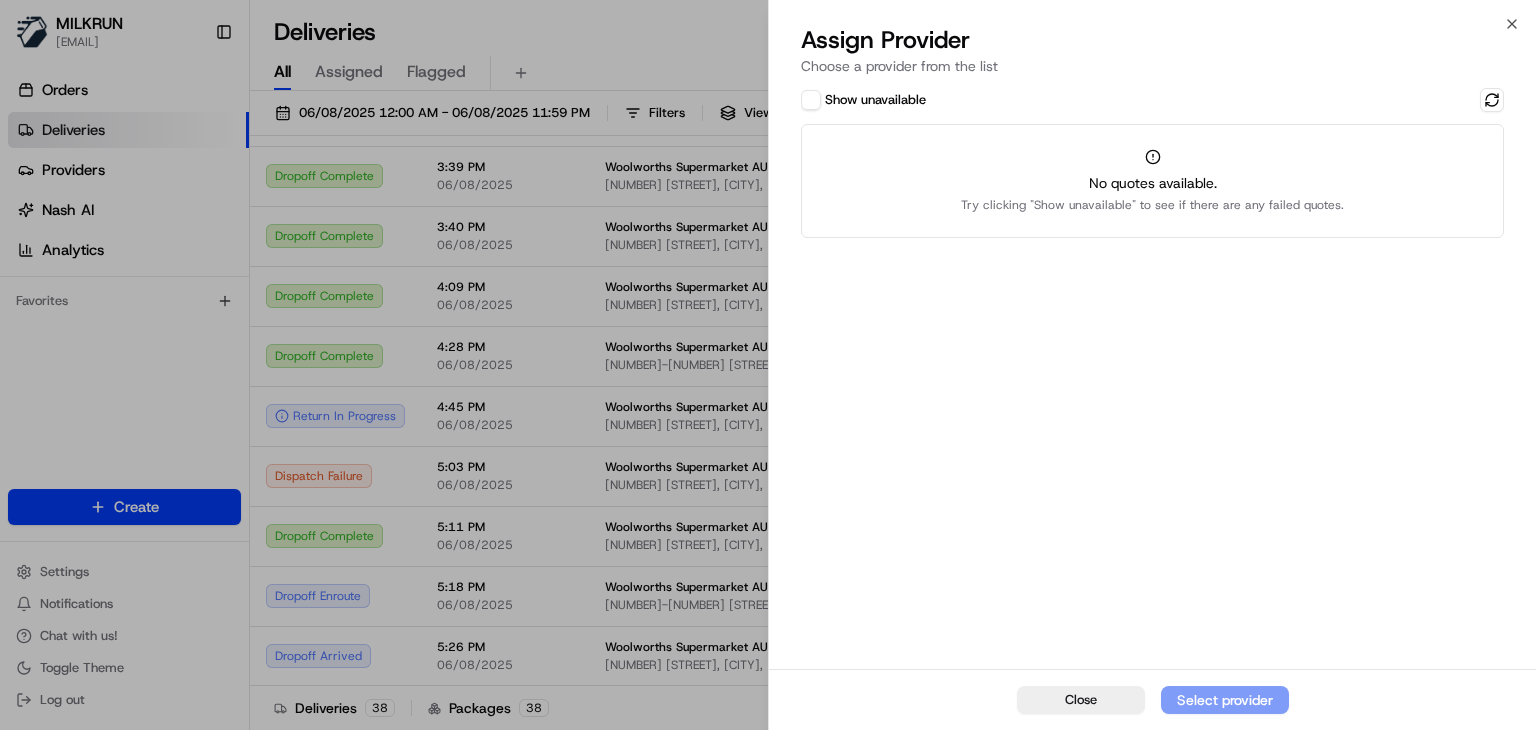click on "Show unavailable" at bounding box center (811, 100) 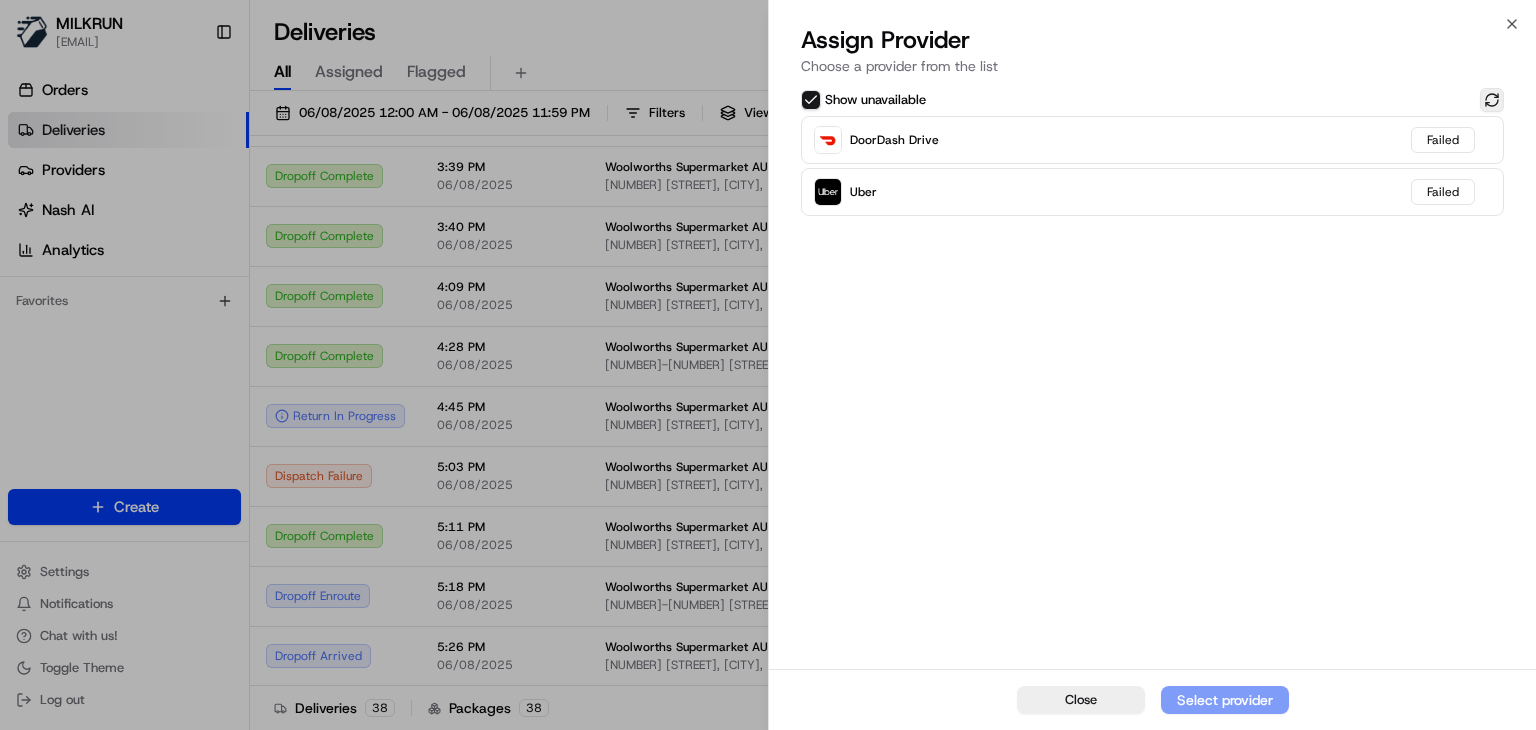 click at bounding box center [1492, 100] 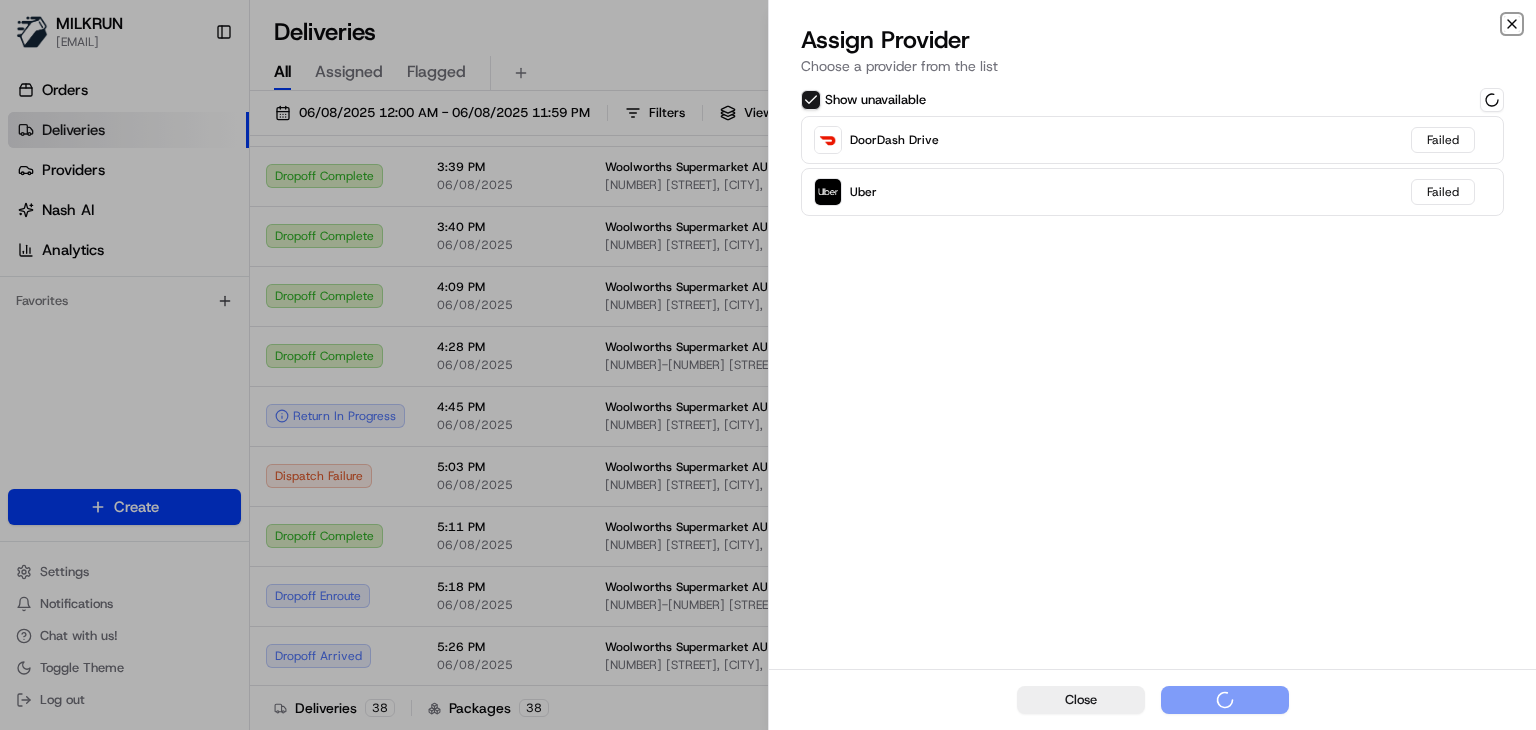 click 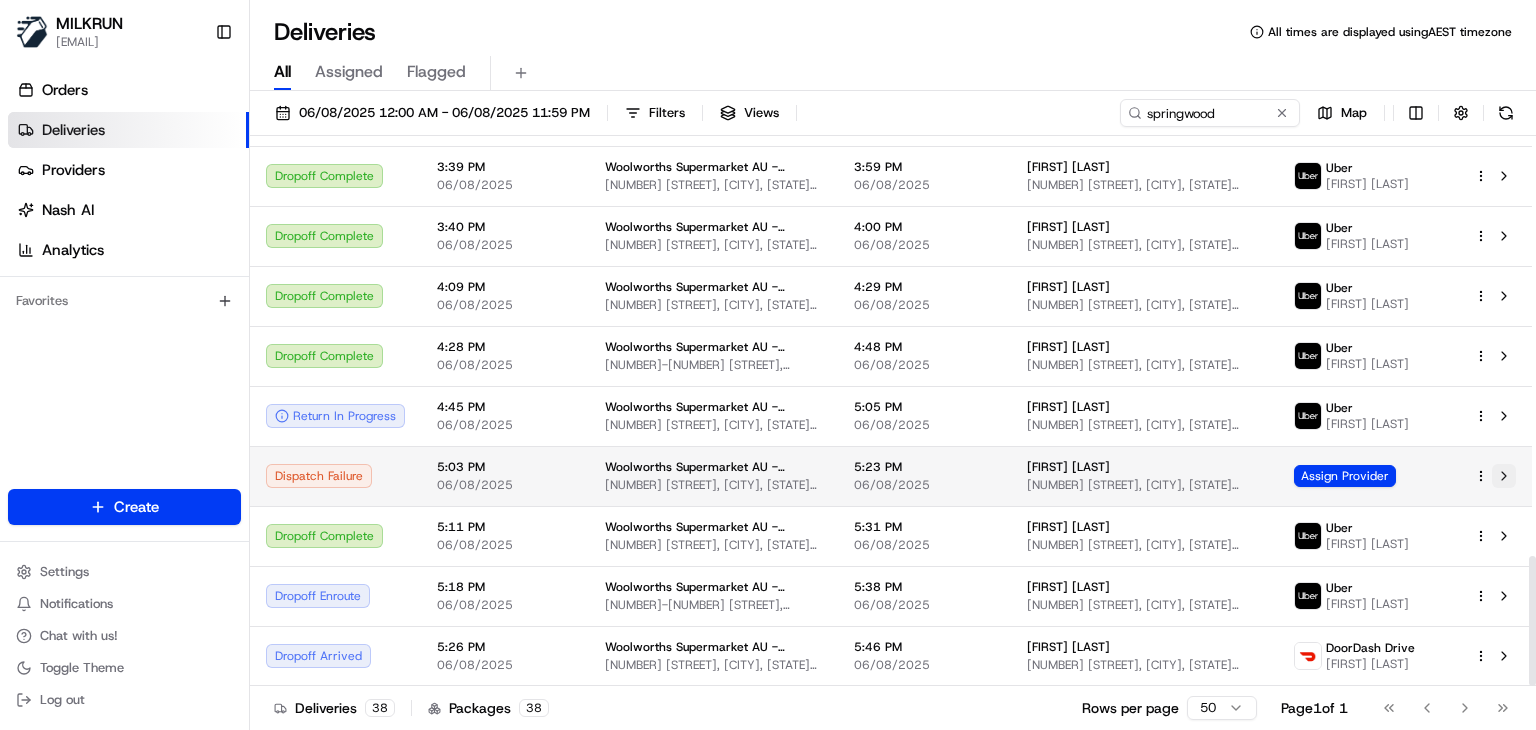 click at bounding box center (1504, 476) 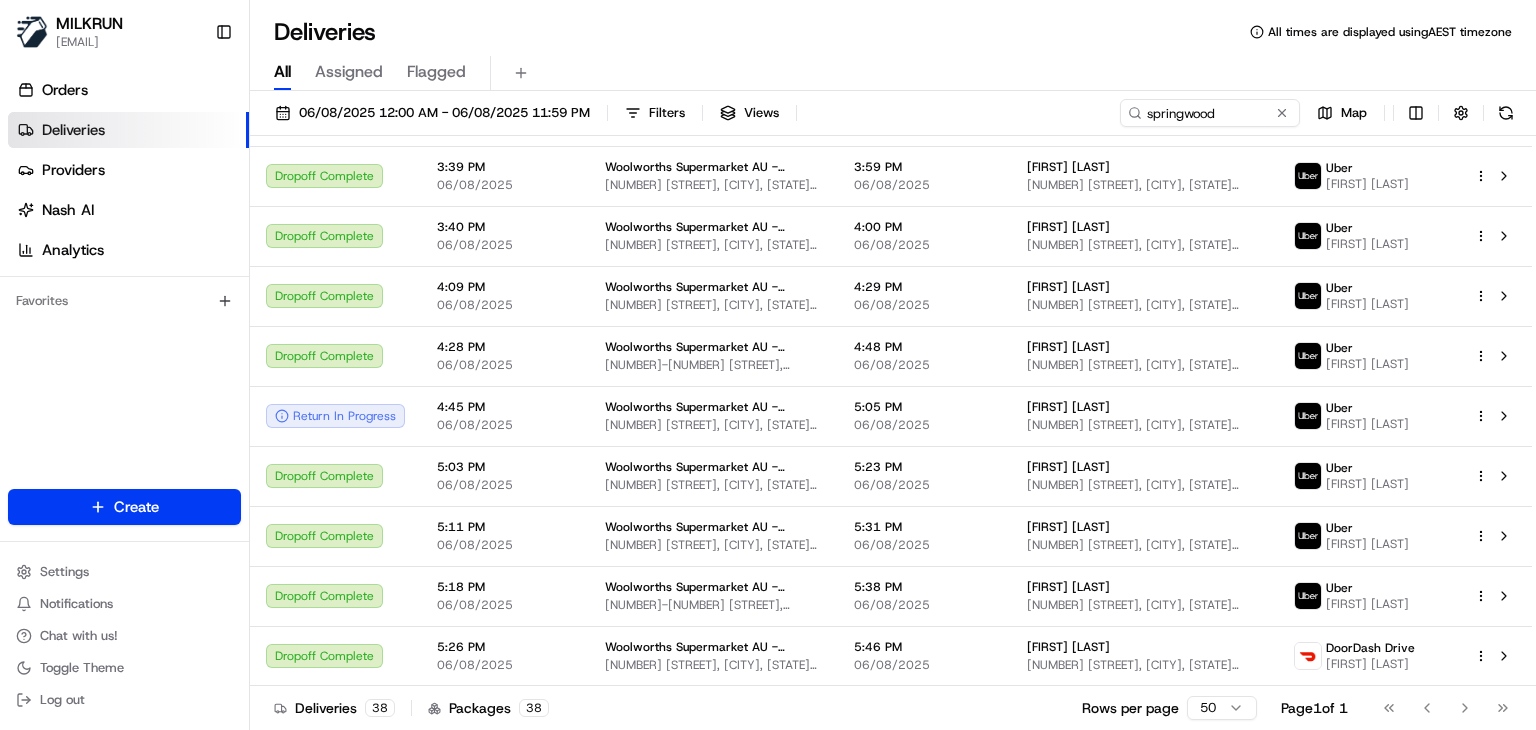 click on "Deliveries All times are displayed using  AEST   timezone" at bounding box center [893, 32] 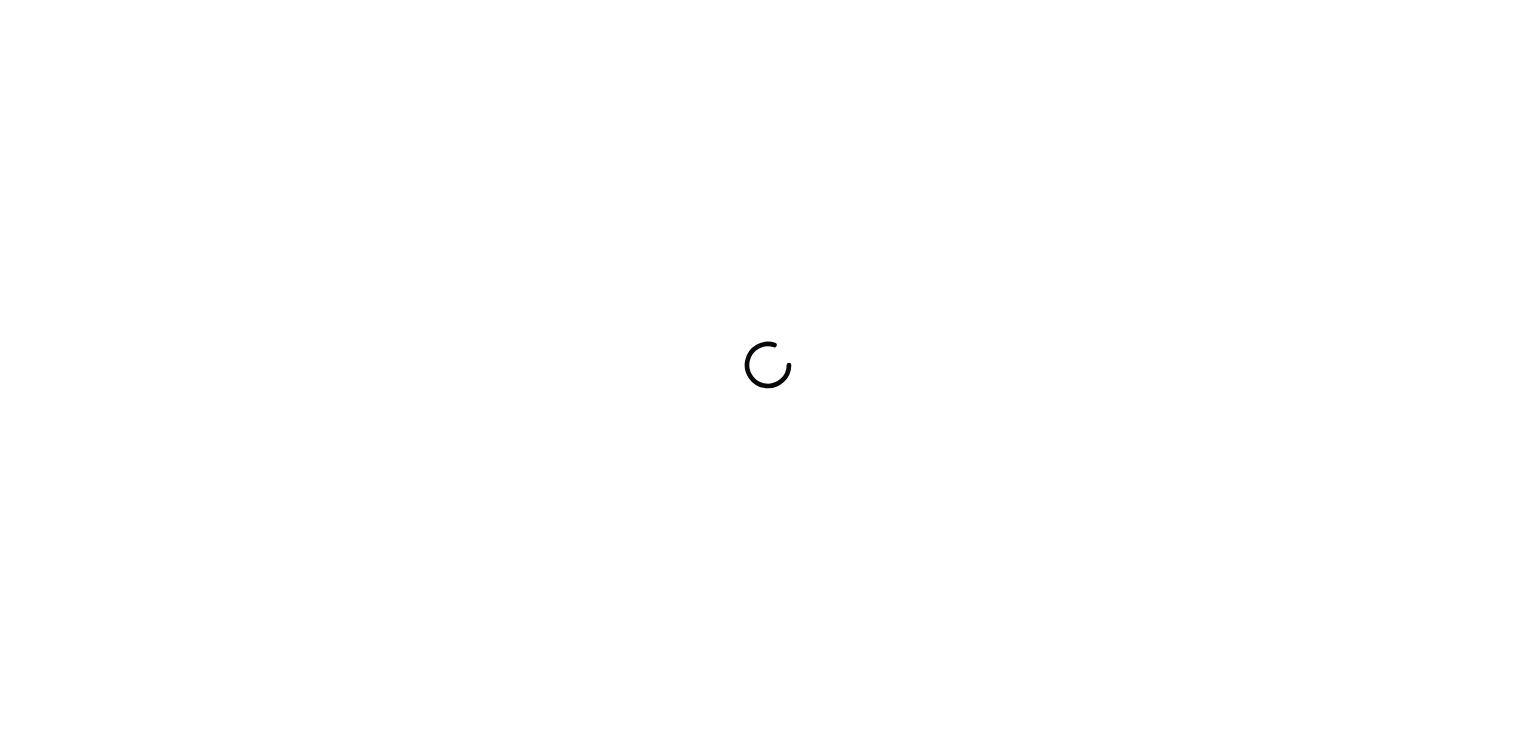 scroll, scrollTop: 0, scrollLeft: 0, axis: both 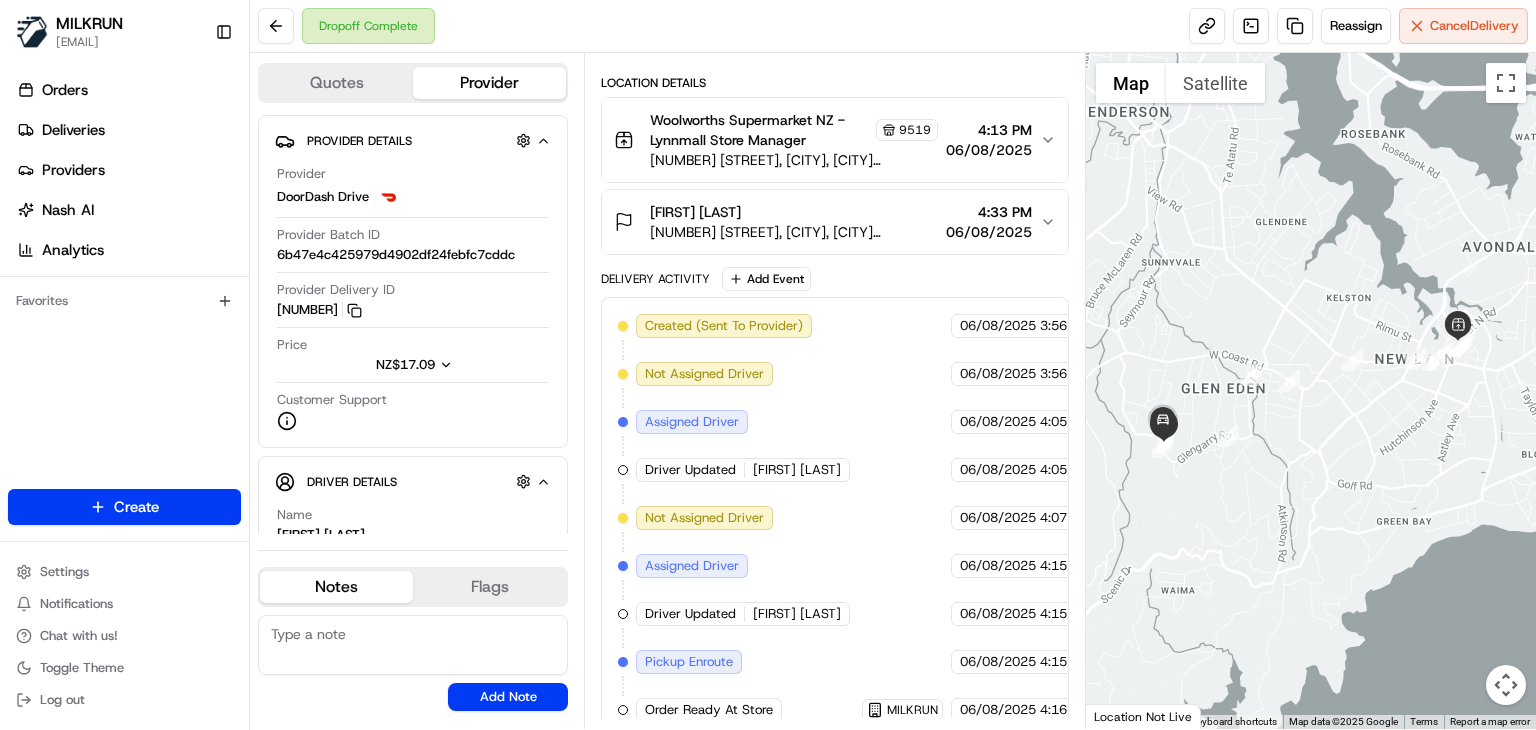 click on "Chloe Maeva 1/149E Glengarry Road, Glen Eden, Auckland 0602, NZ 4:33 PM 06/08/2025" at bounding box center [835, 222] 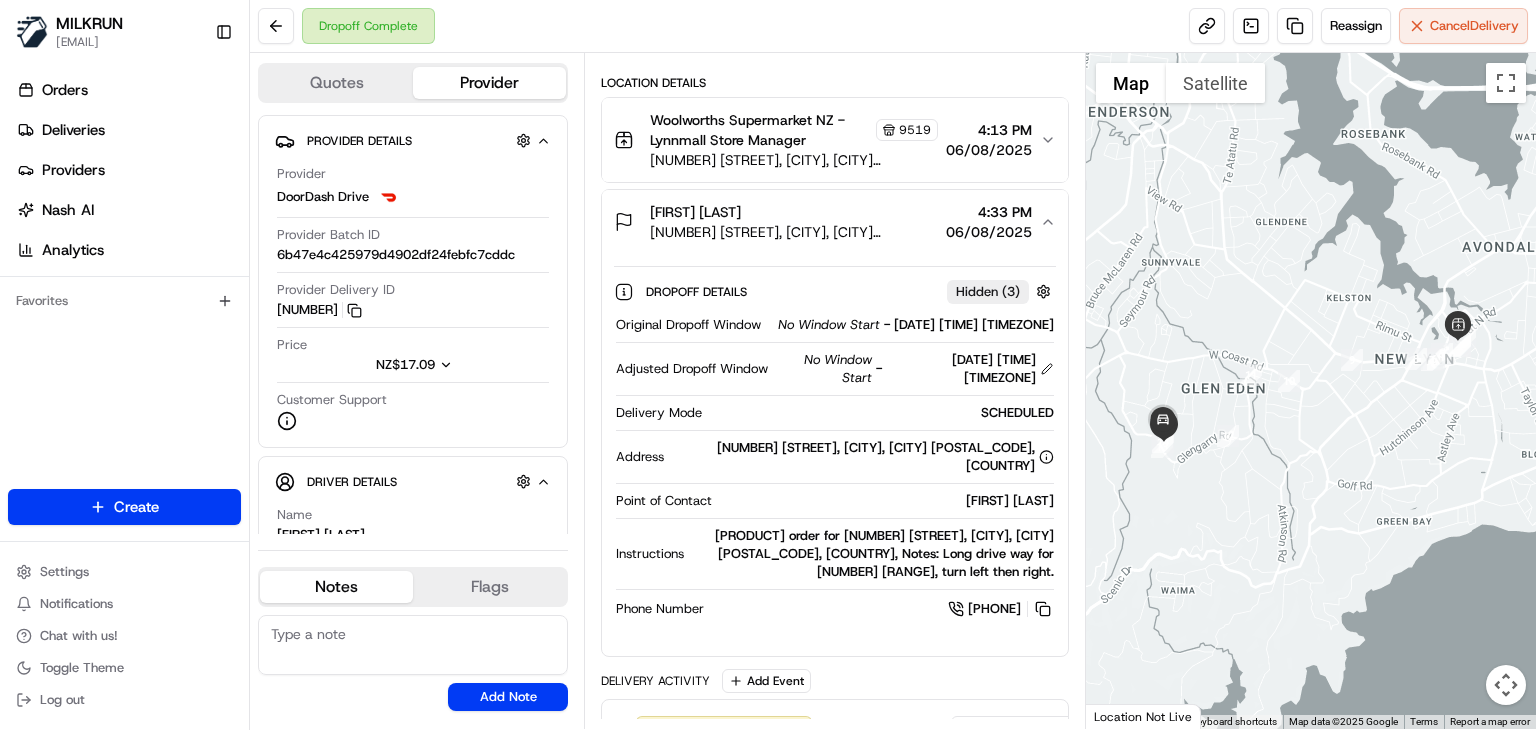 click on "Chloe Maeva 1/149E Glengarry Road, Glen Eden, Auckland 0602, NZ 4:33 PM 06/08/2025" at bounding box center [835, 222] 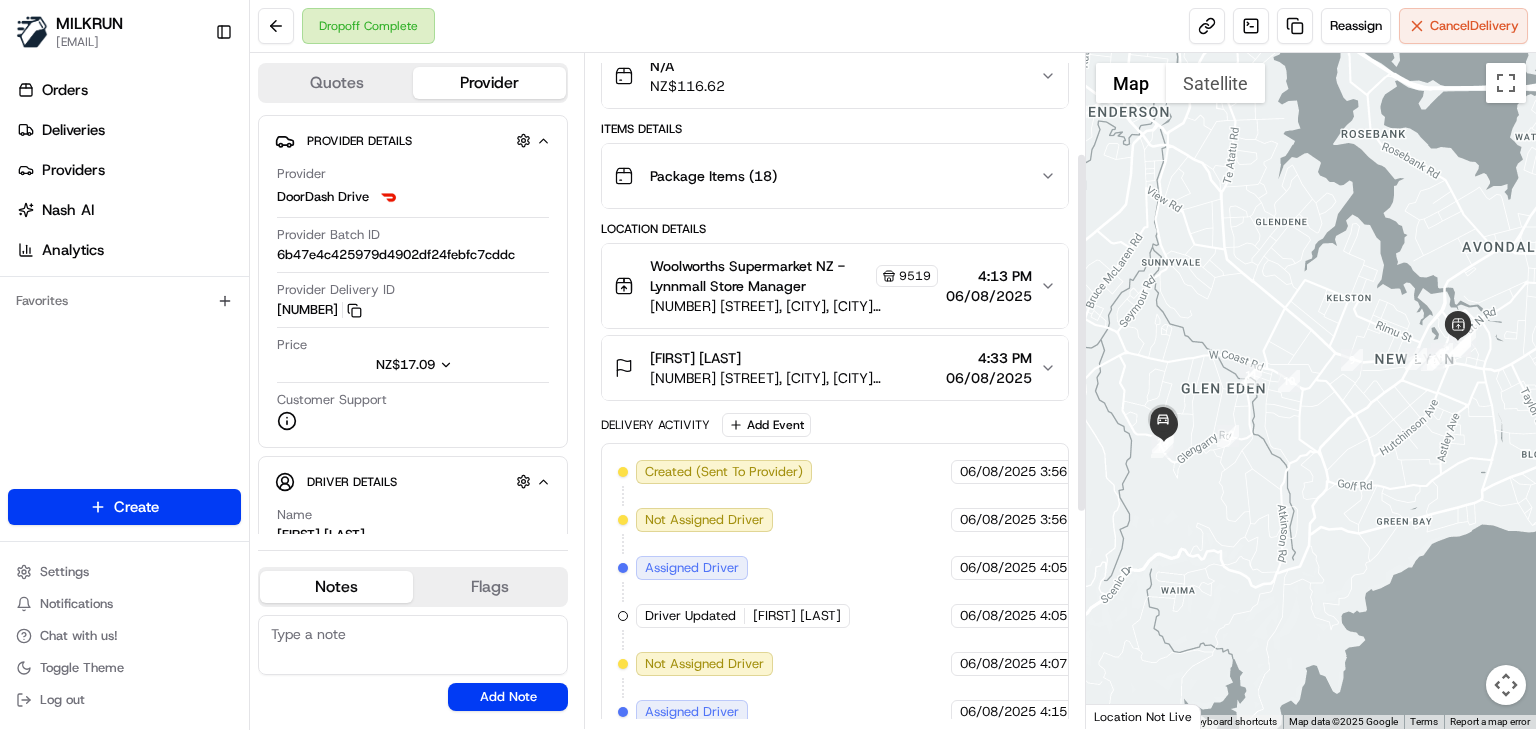 scroll, scrollTop: 187, scrollLeft: 0, axis: vertical 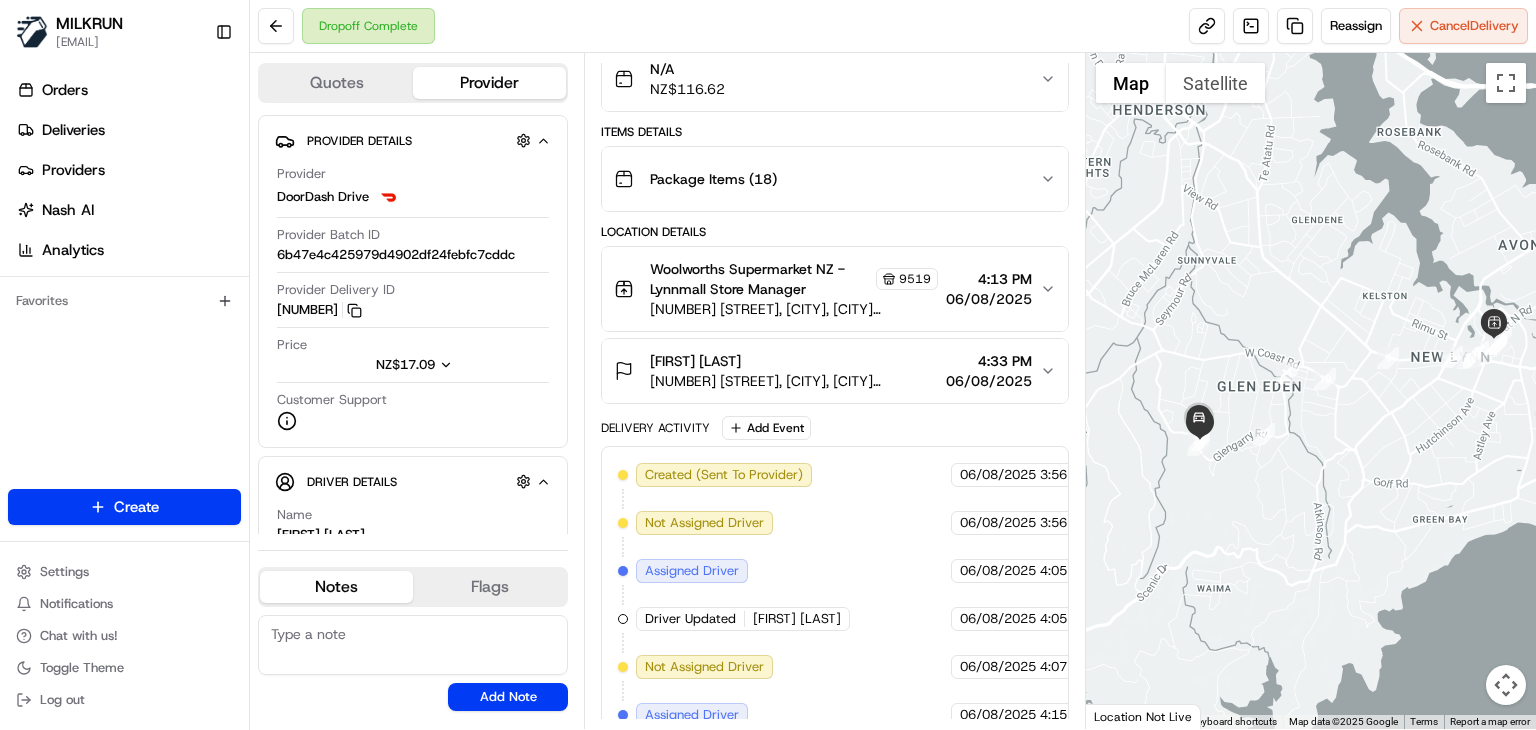 drag, startPoint x: 1213, startPoint y: 491, endPoint x: 1299, endPoint y: 486, distance: 86.145226 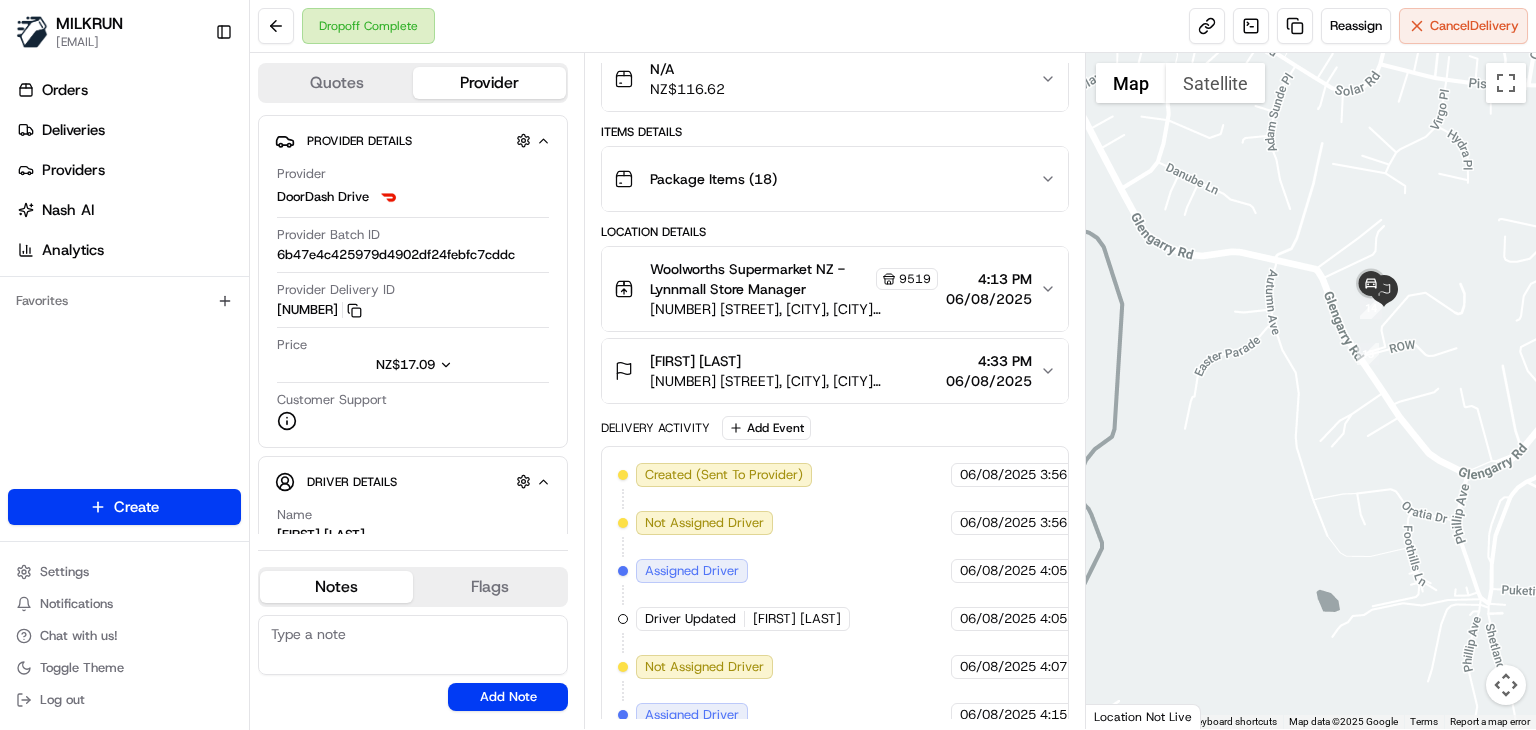 drag, startPoint x: 1350, startPoint y: 321, endPoint x: 1344, endPoint y: 505, distance: 184.0978 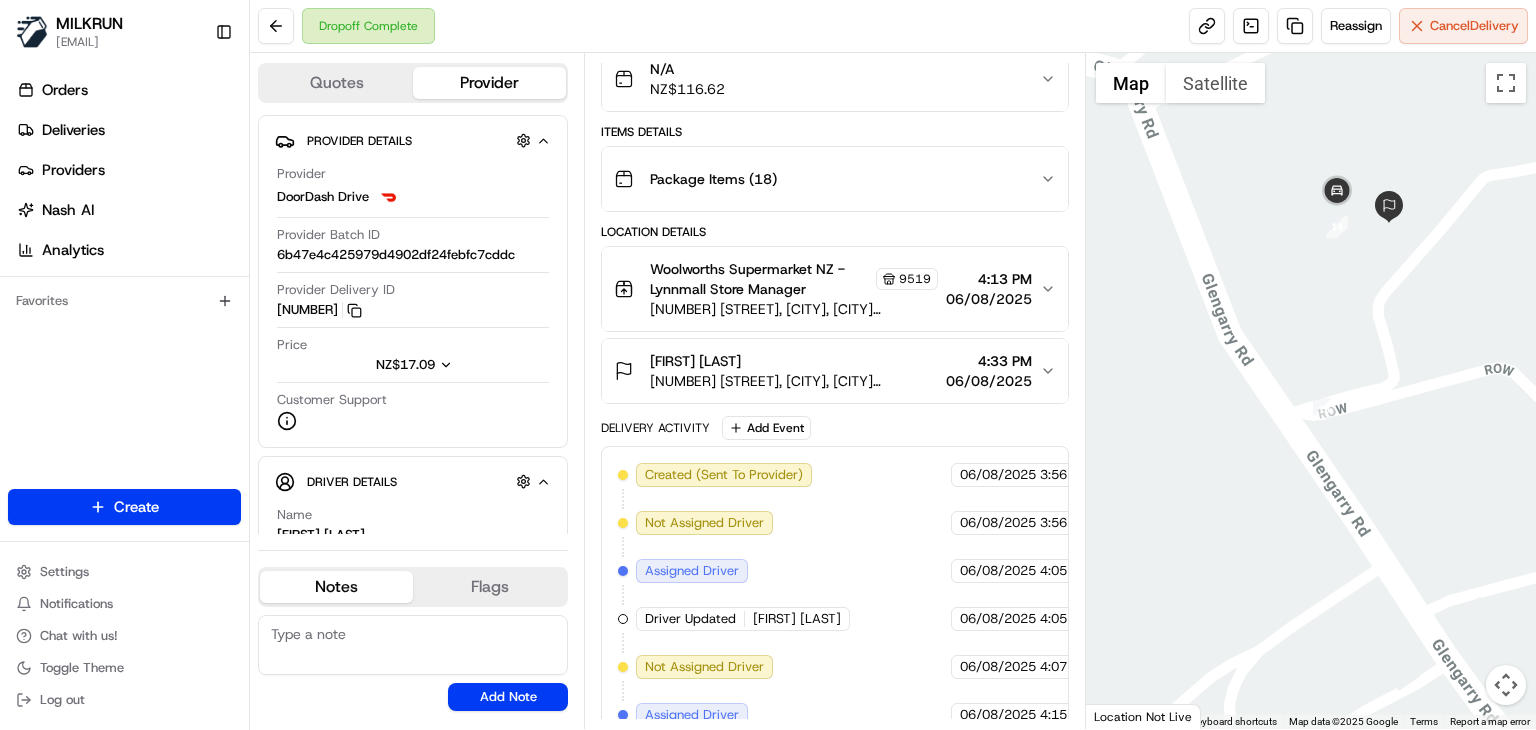 drag, startPoint x: 1272, startPoint y: 302, endPoint x: 1280, endPoint y: 491, distance: 189.16924 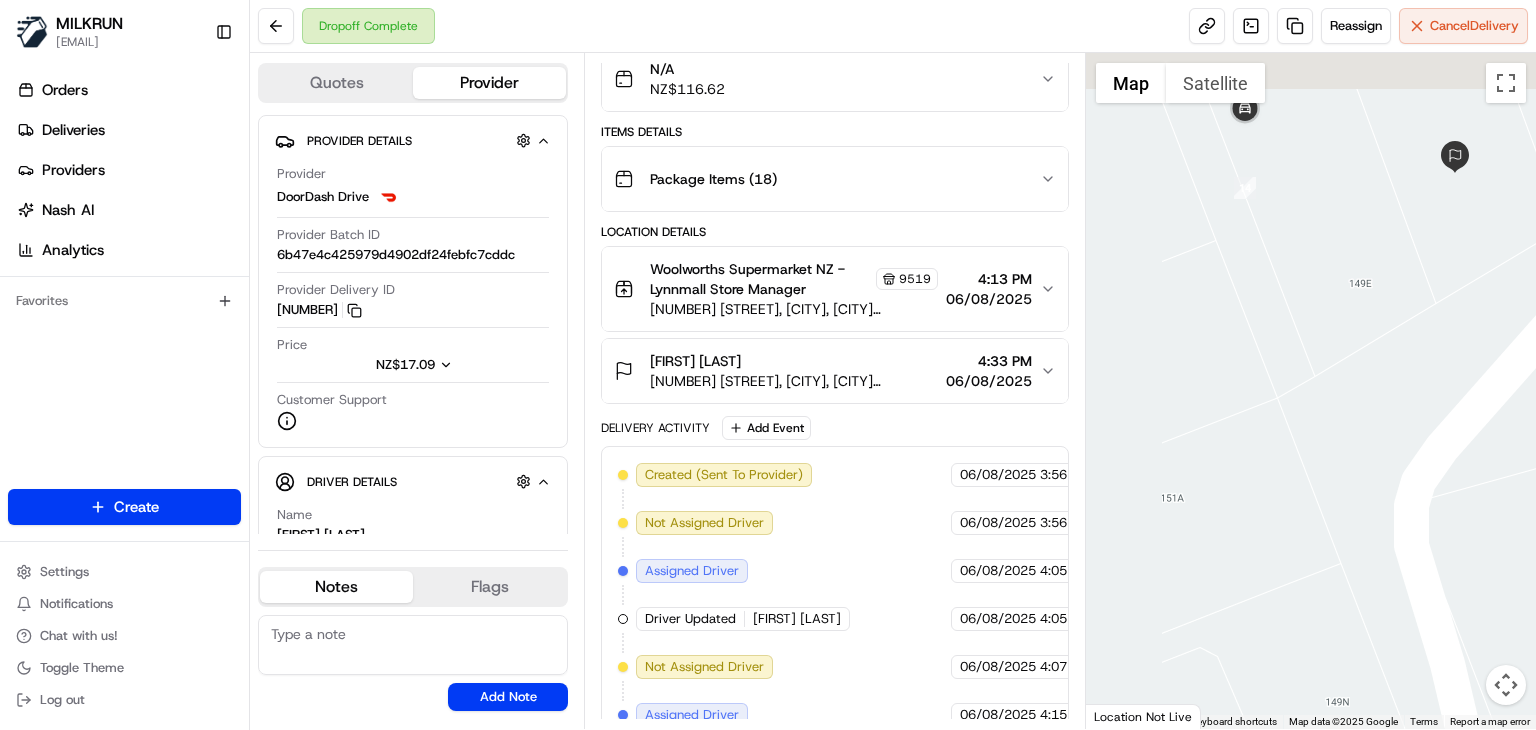 drag, startPoint x: 1332, startPoint y: 369, endPoint x: 1462, endPoint y: 586, distance: 252.96046 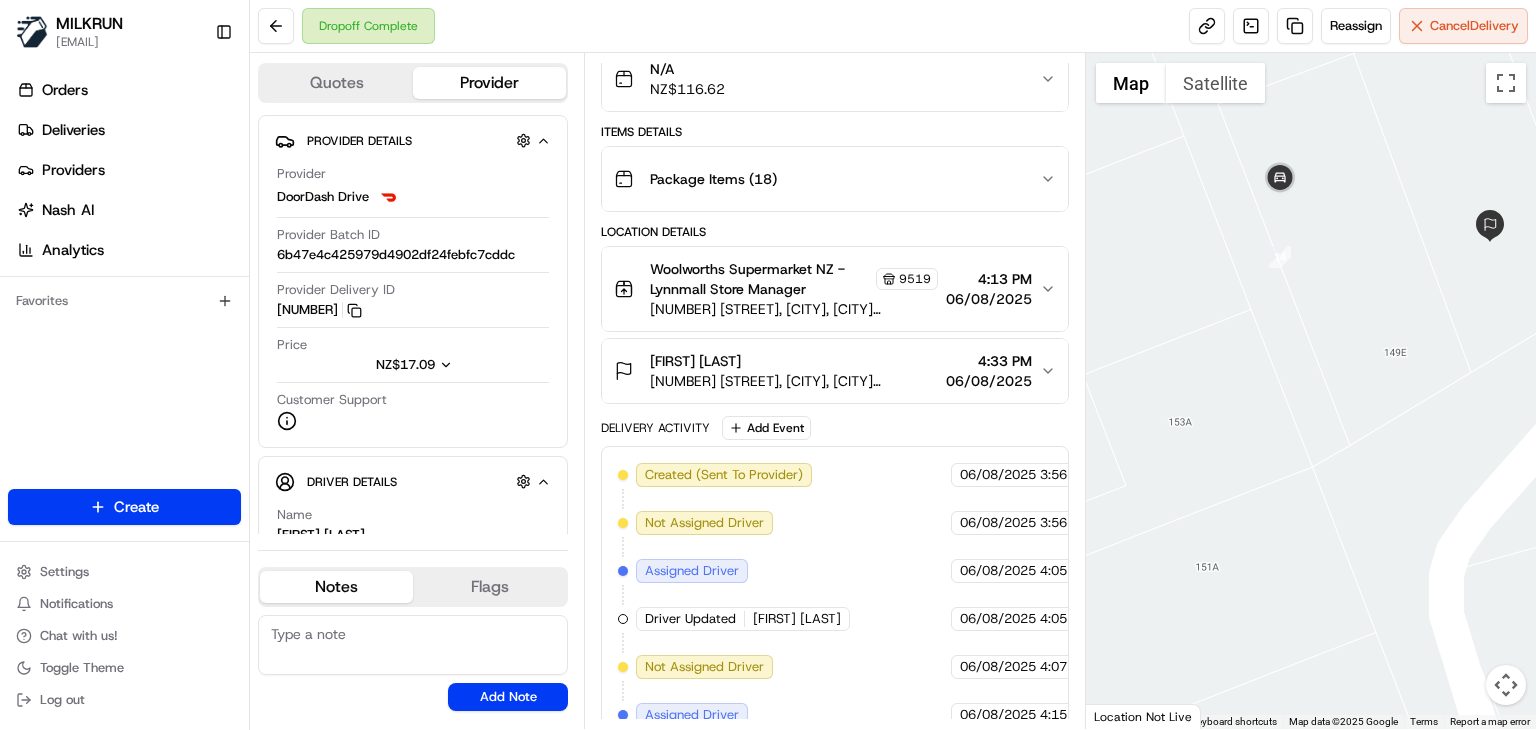 drag, startPoint x: 1296, startPoint y: 381, endPoint x: 1260, endPoint y: 417, distance: 50.91169 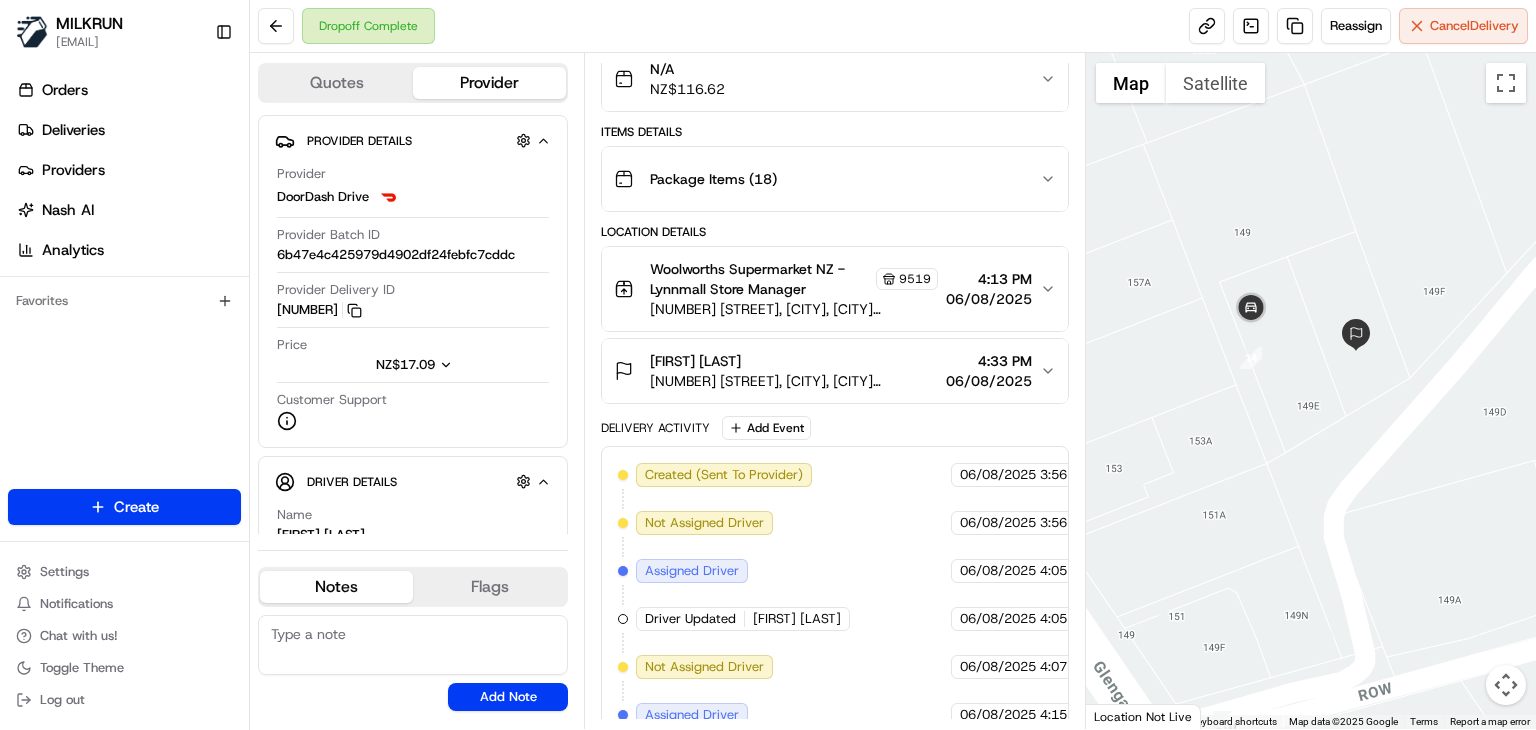 drag, startPoint x: 1260, startPoint y: 526, endPoint x: 1247, endPoint y: 573, distance: 48.76474 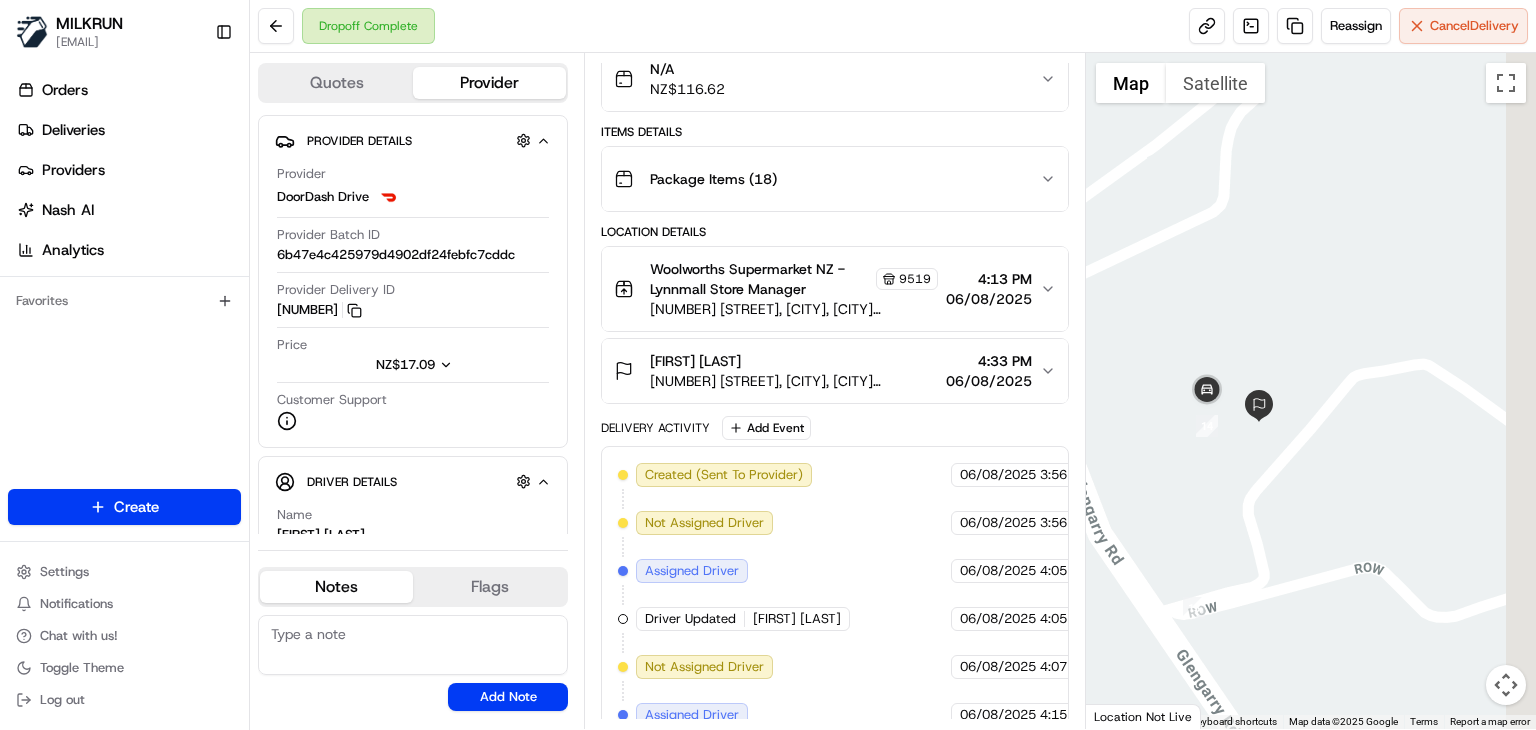 drag, startPoint x: 1304, startPoint y: 548, endPoint x: 1262, endPoint y: 507, distance: 58.694122 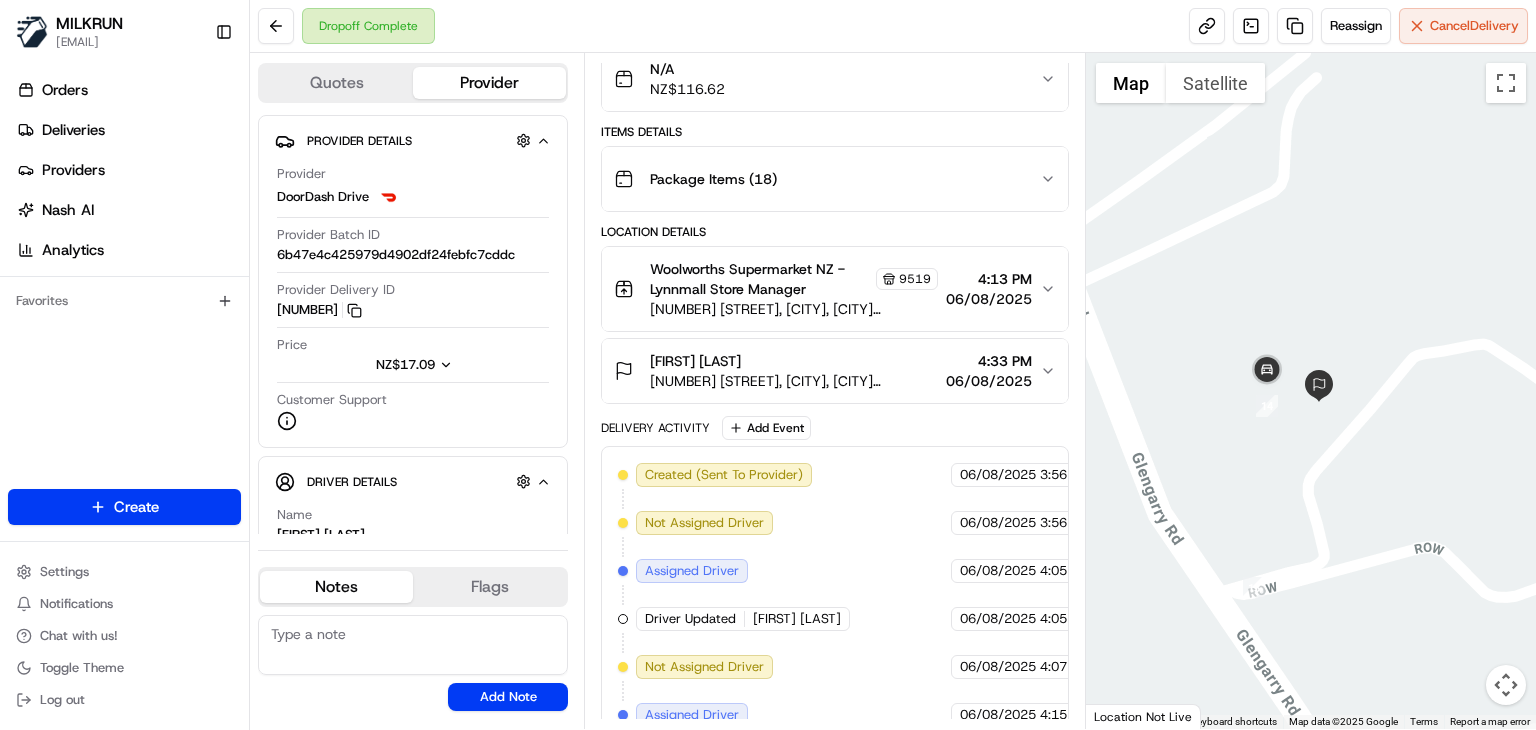 drag, startPoint x: 1325, startPoint y: 531, endPoint x: 1427, endPoint y: 539, distance: 102.31325 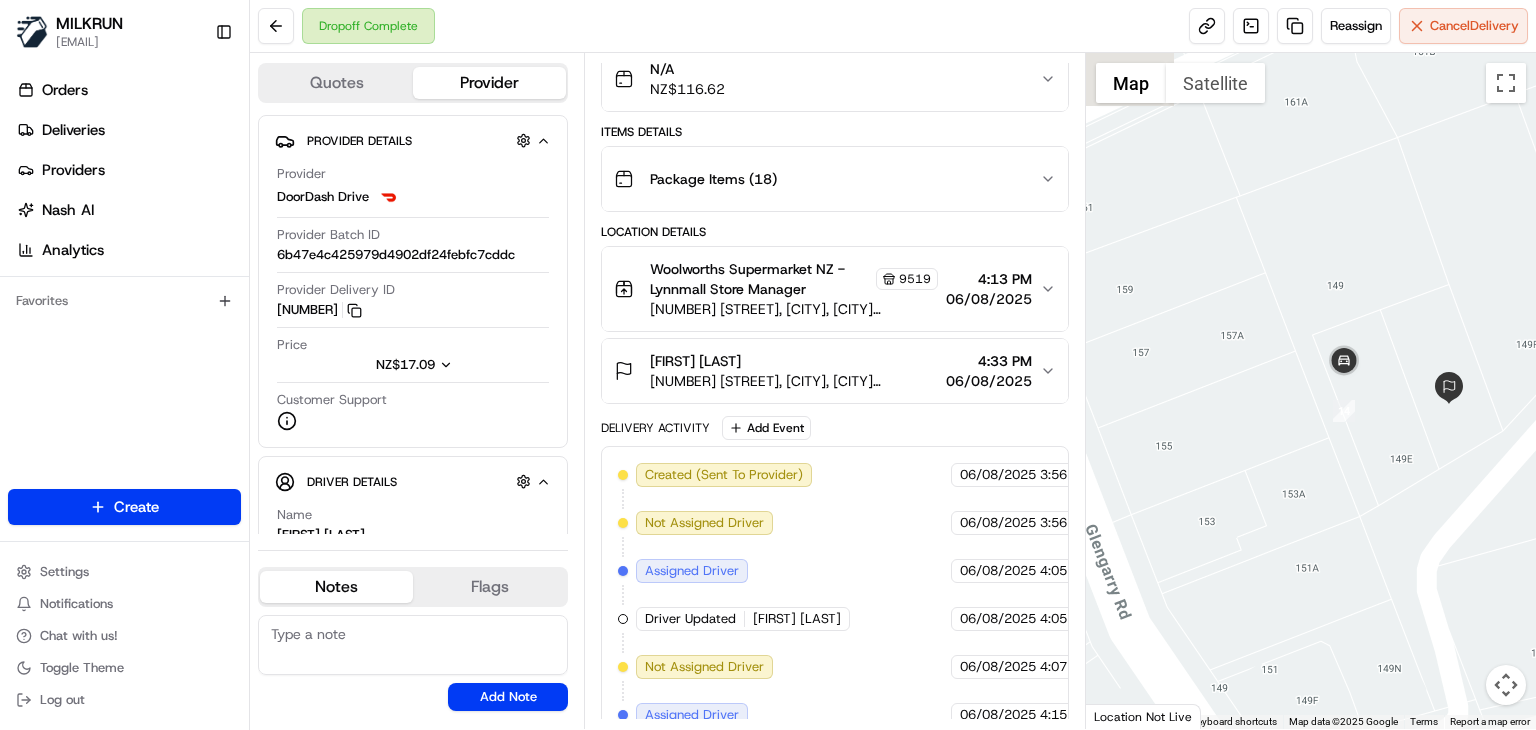 drag, startPoint x: 1303, startPoint y: 458, endPoint x: 1388, endPoint y: 590, distance: 157 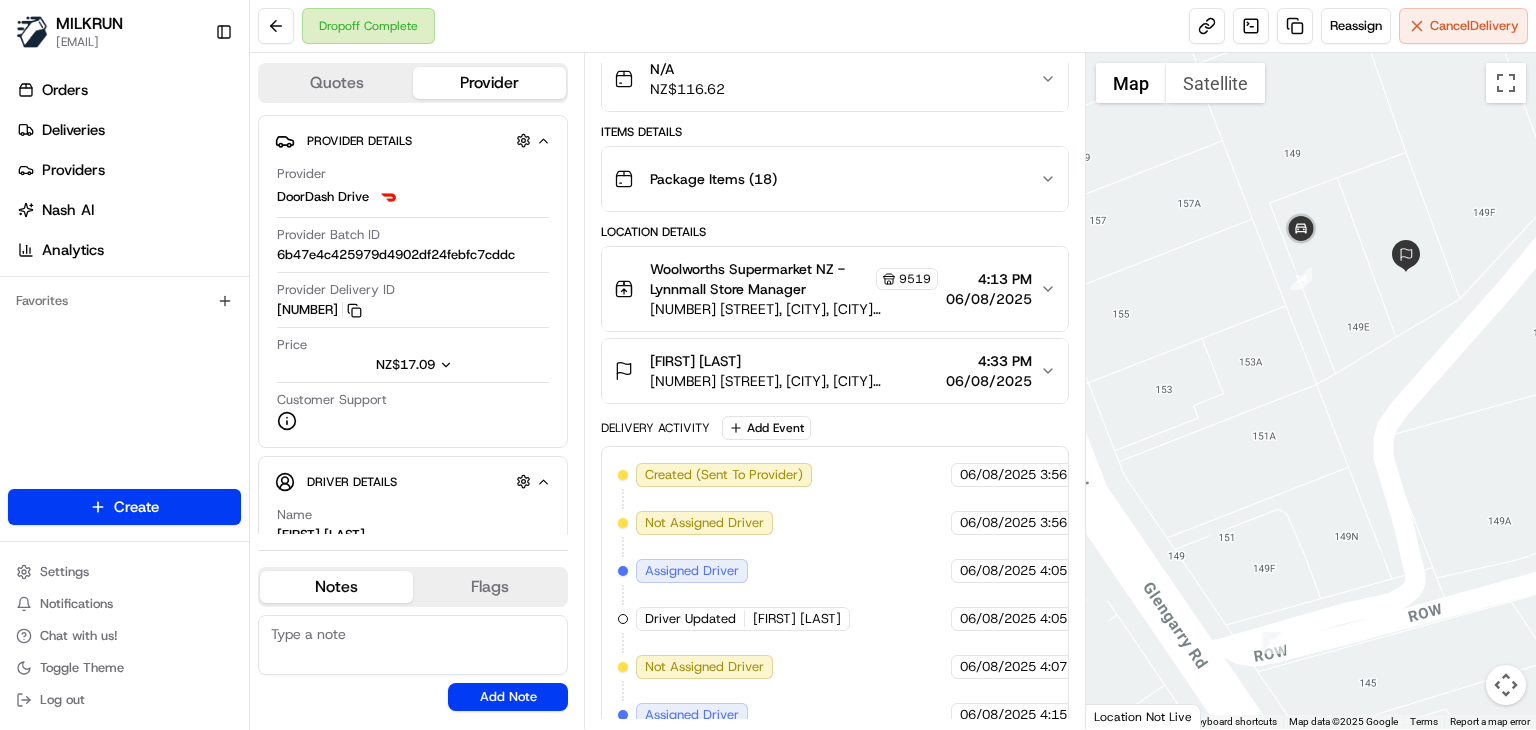 drag, startPoint x: 1265, startPoint y: 466, endPoint x: 1219, endPoint y: 332, distance: 141.67569 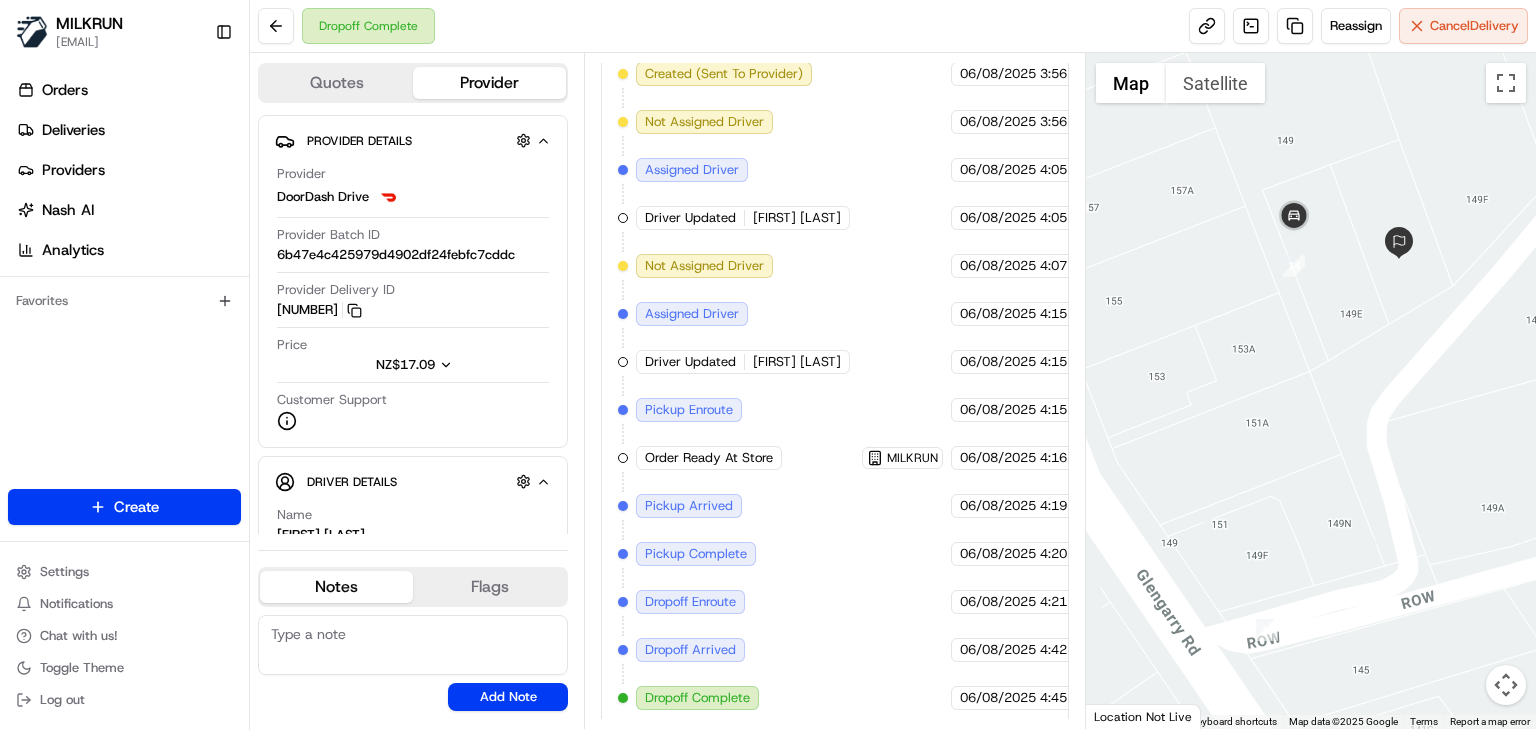 scroll, scrollTop: 0, scrollLeft: 0, axis: both 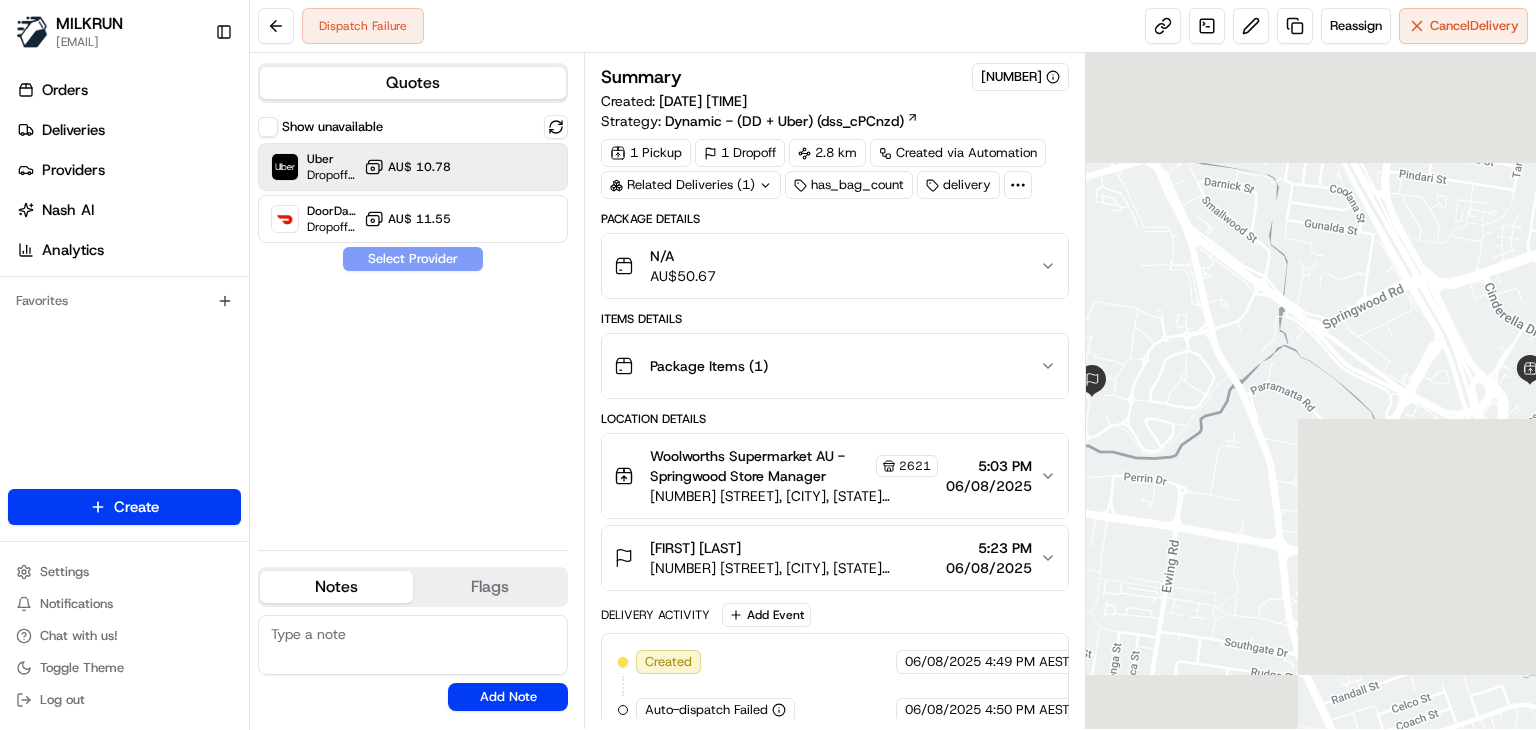 click on "AU$   10.78" at bounding box center (419, 167) 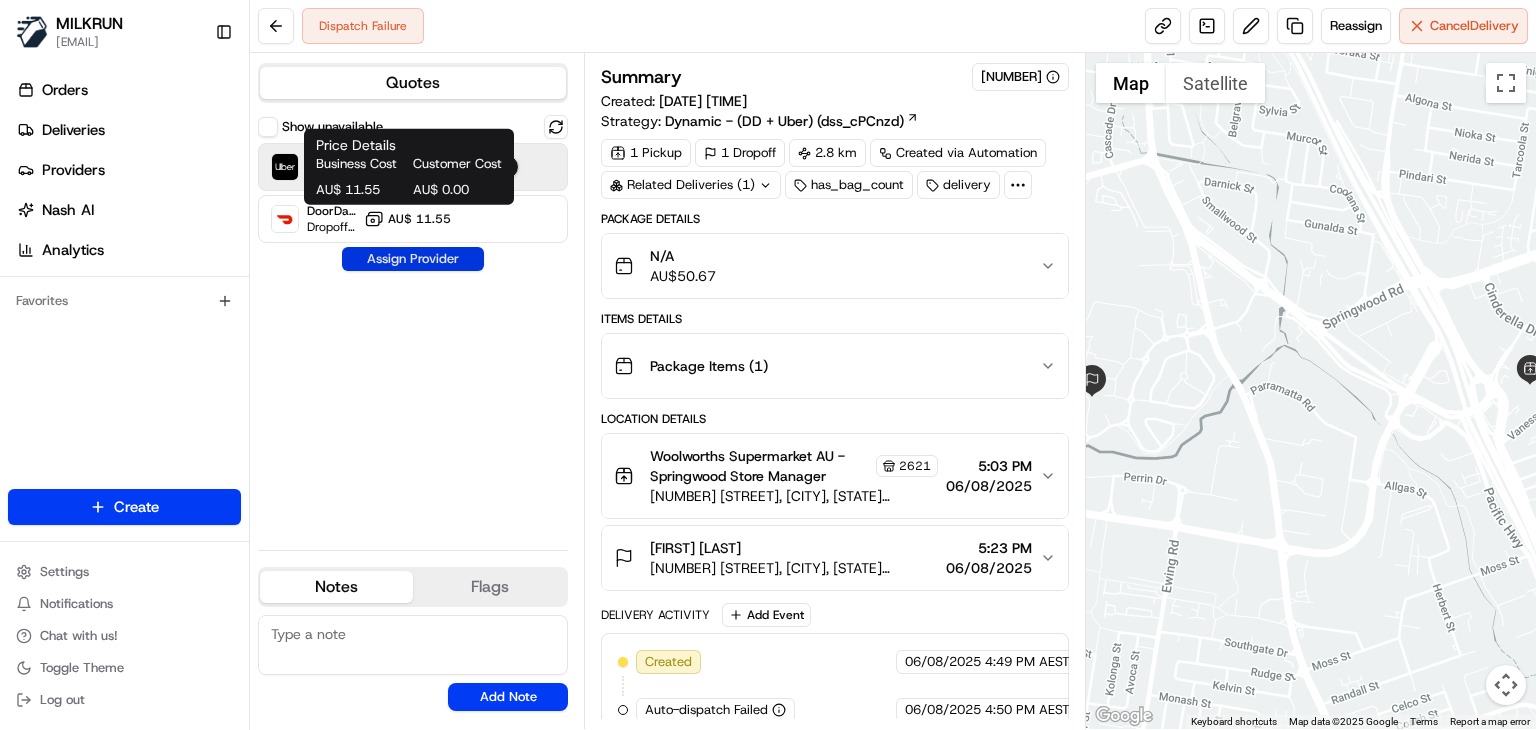 click on "Assign Provider" at bounding box center [413, 259] 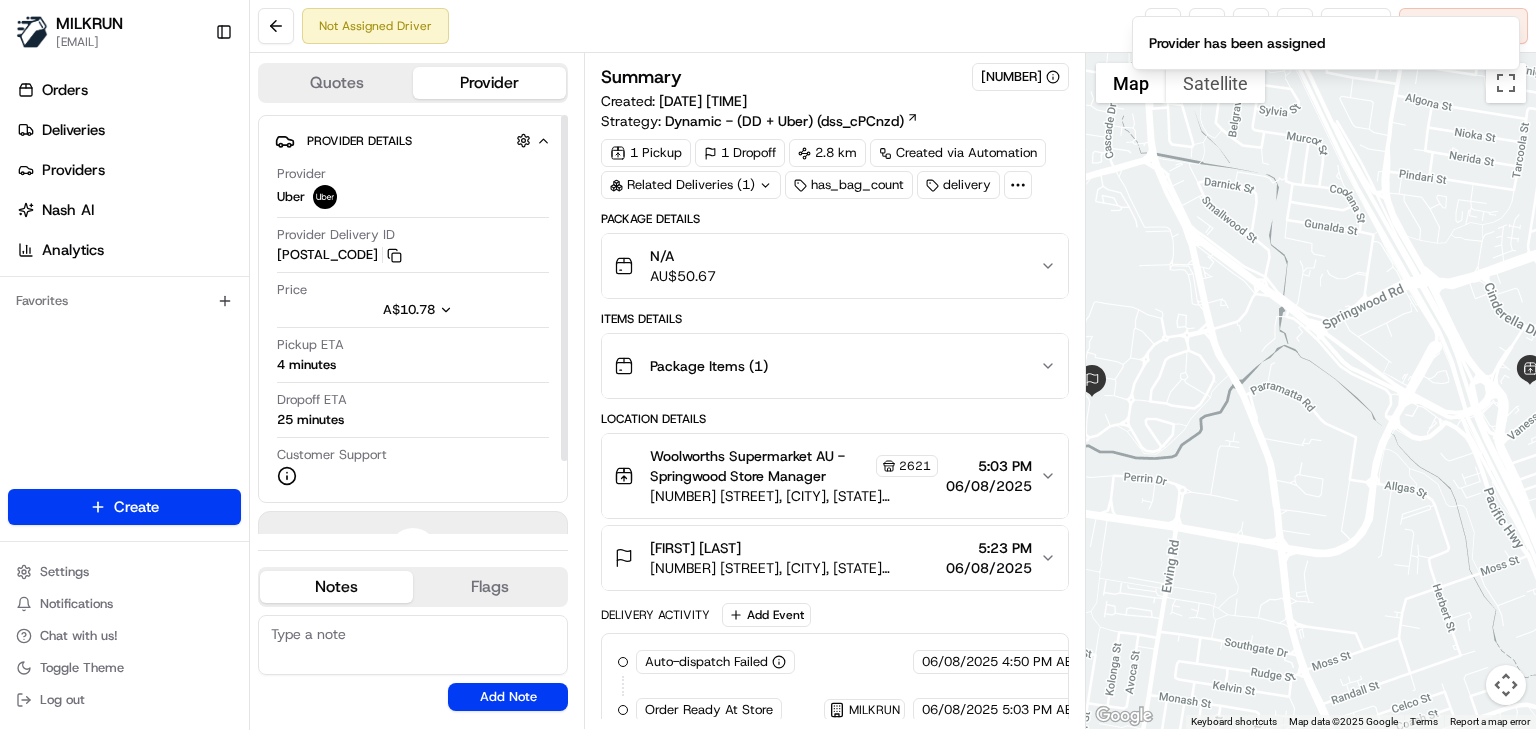 scroll, scrollTop: 111, scrollLeft: 0, axis: vertical 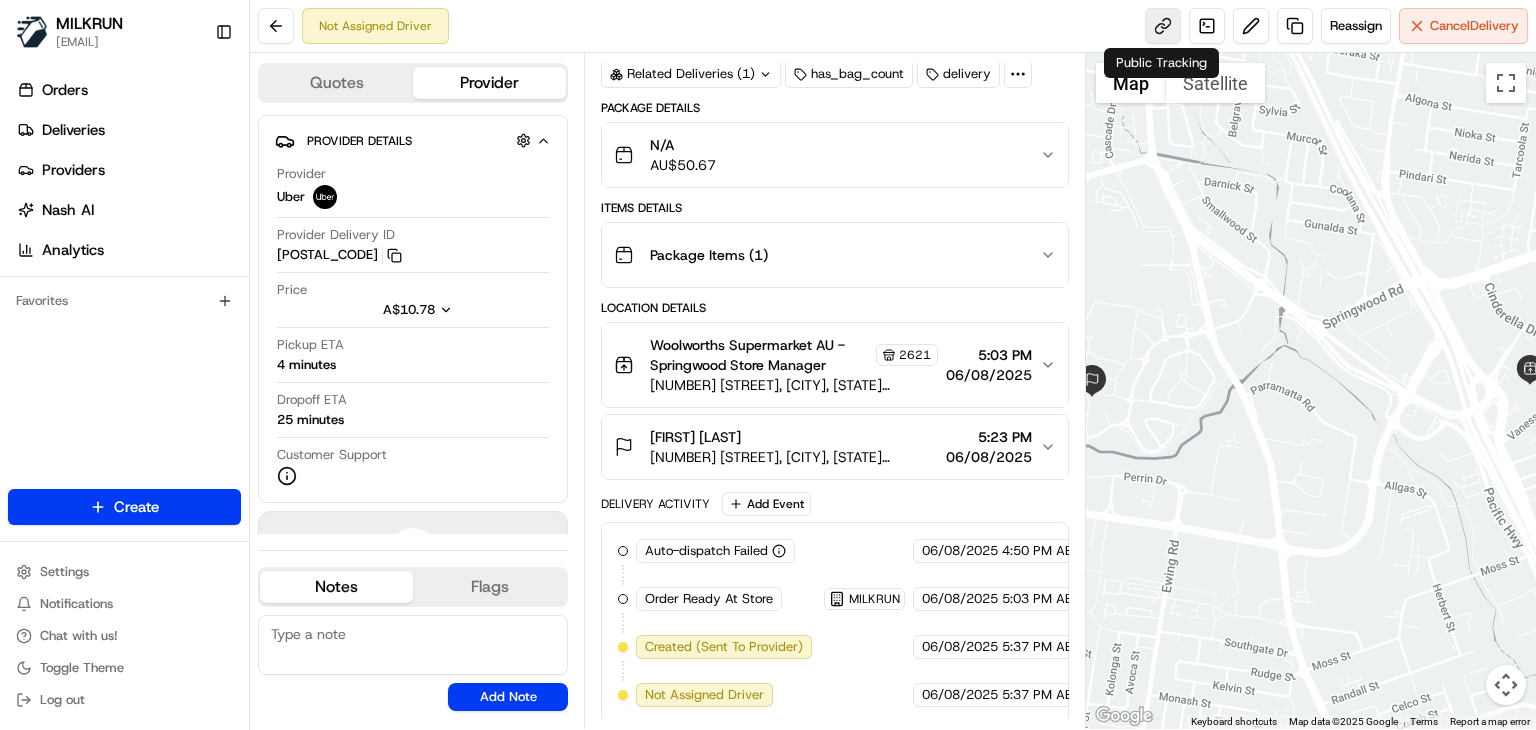 click at bounding box center [1163, 26] 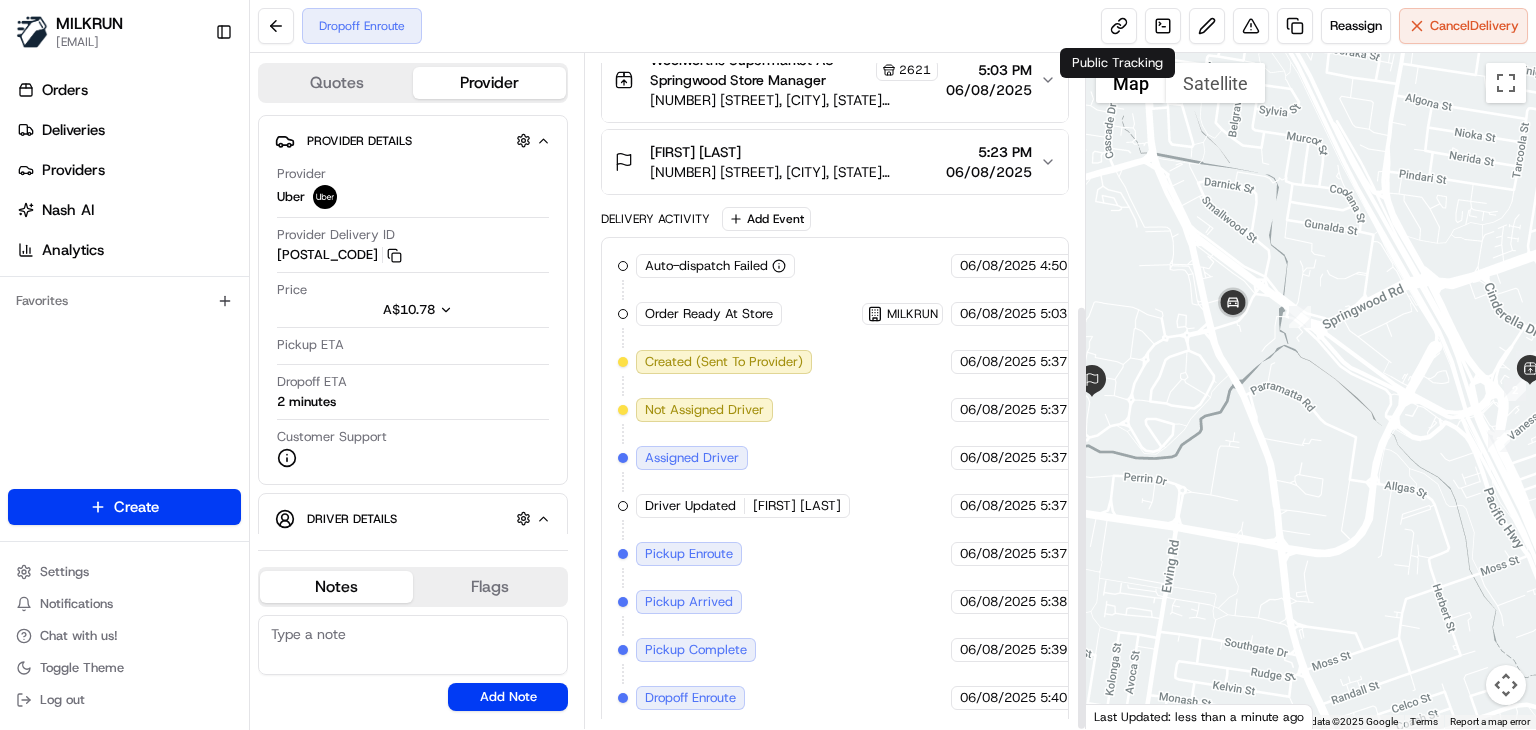 scroll, scrollTop: 0, scrollLeft: 0, axis: both 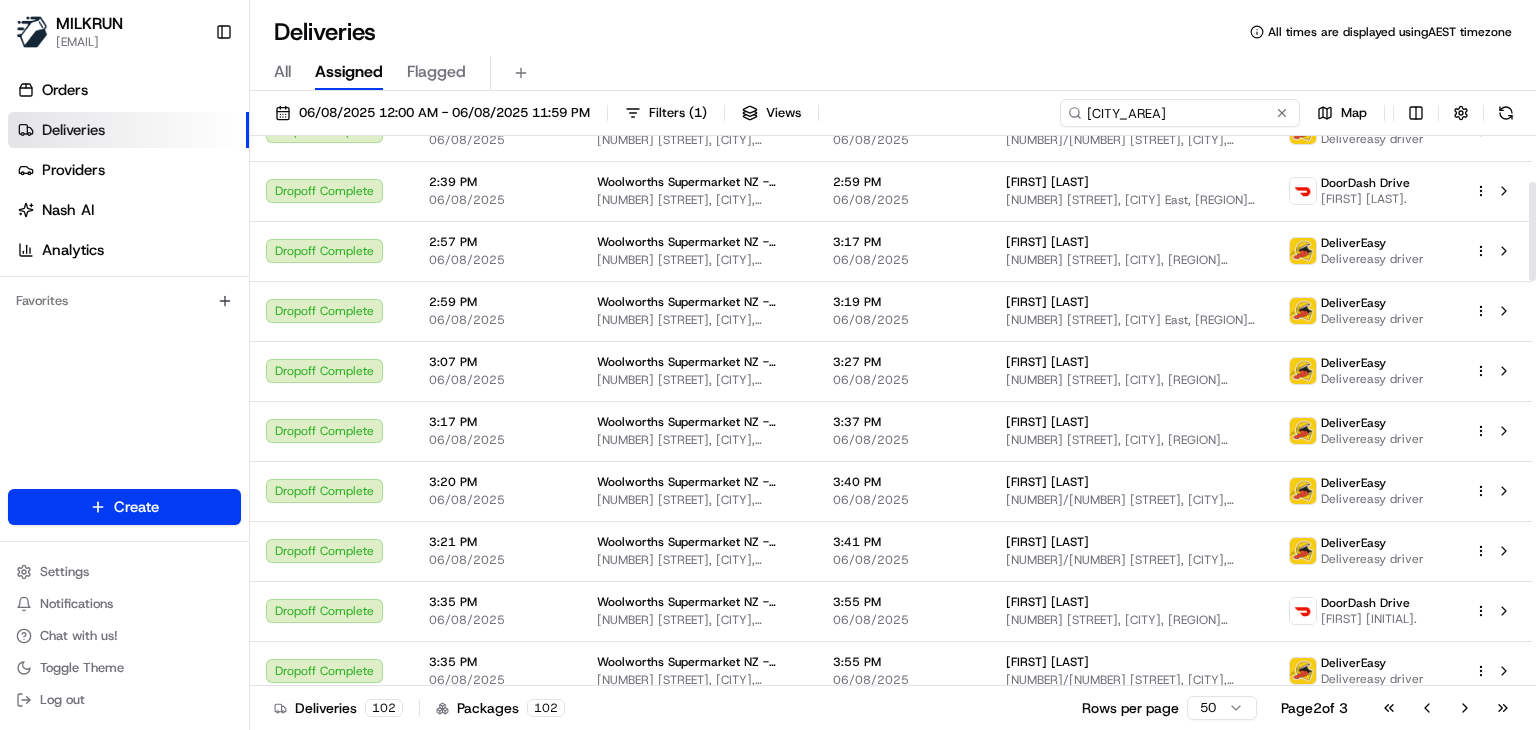 click on "[CITY_AREA]" at bounding box center [1180, 113] 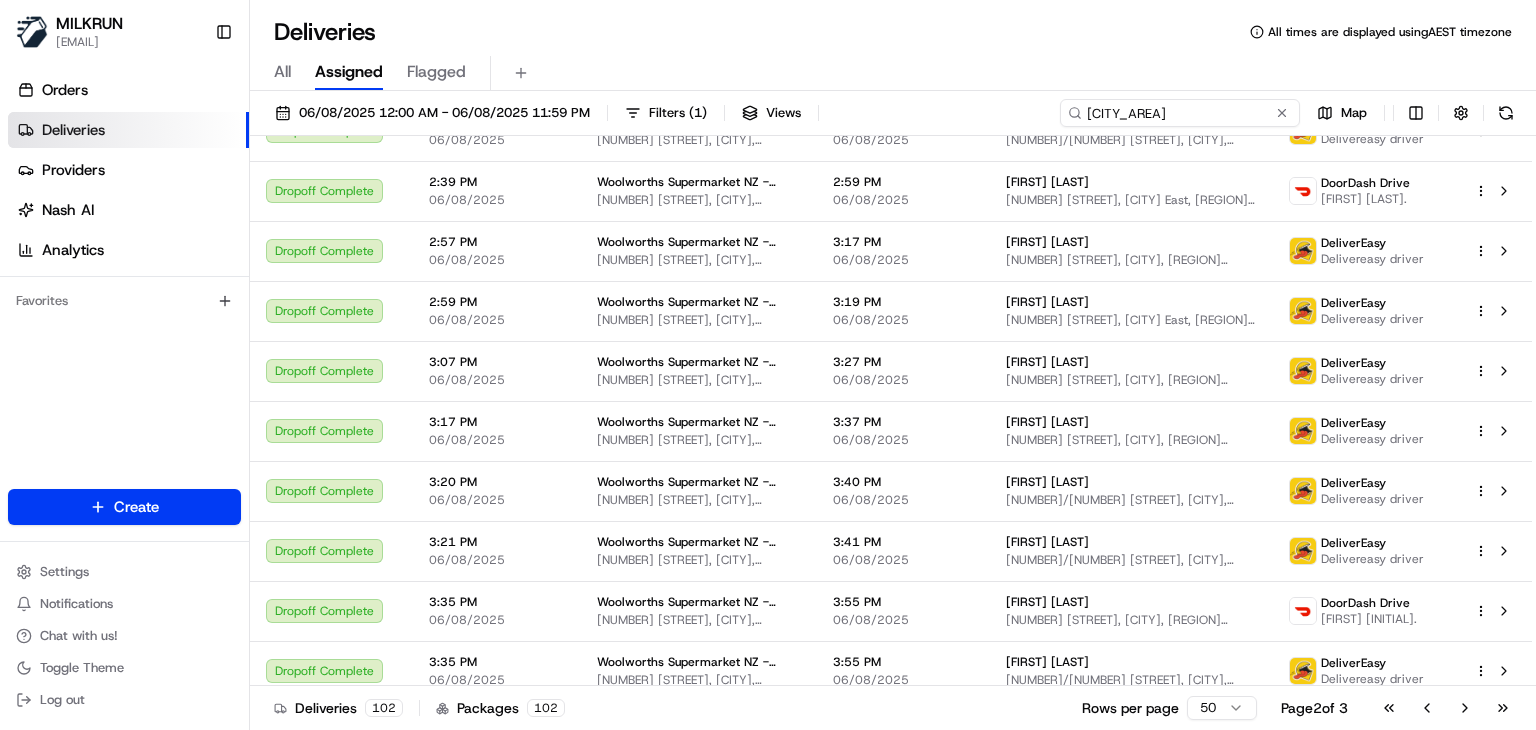 click on "[CITY_AREA]" at bounding box center [1180, 113] 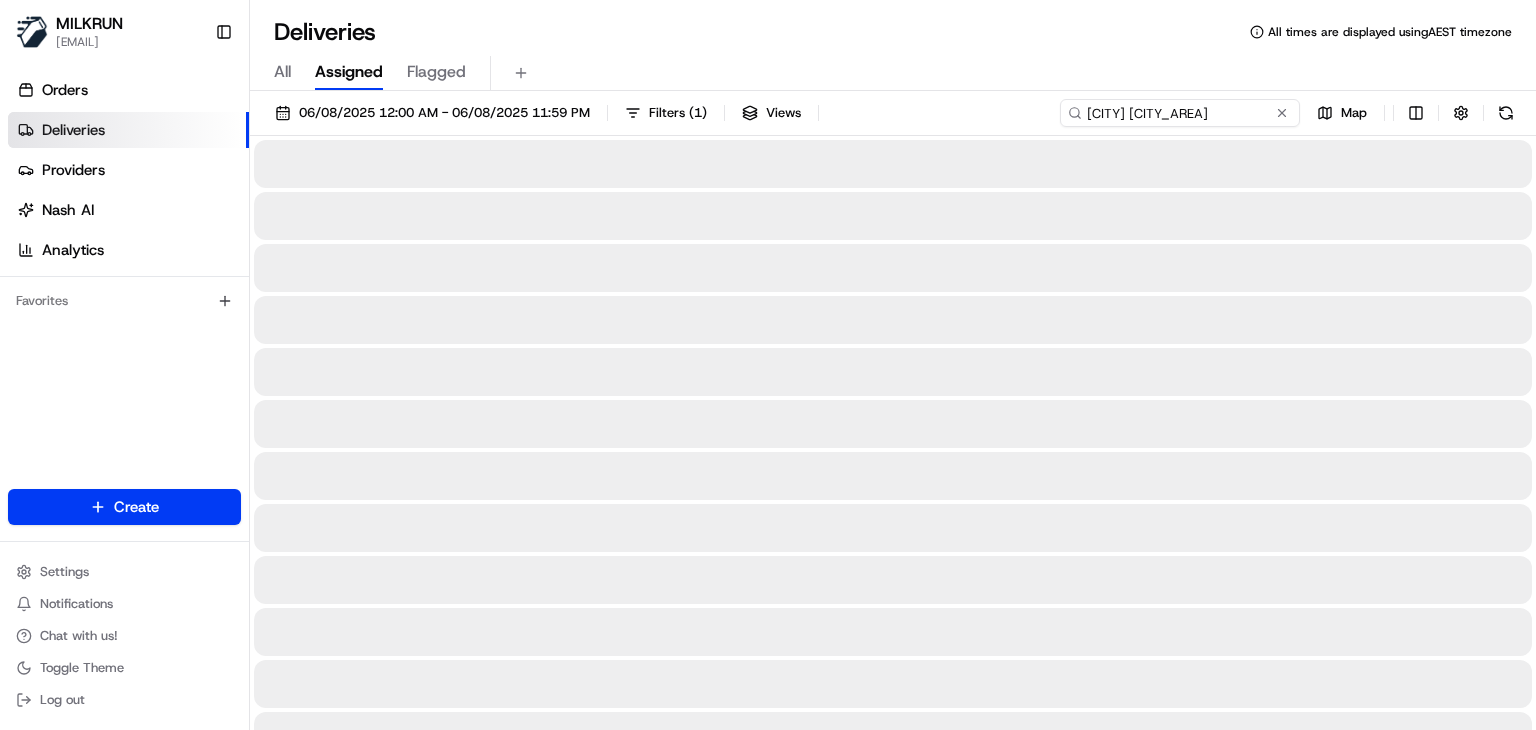 click on "Albury central" at bounding box center (1180, 113) 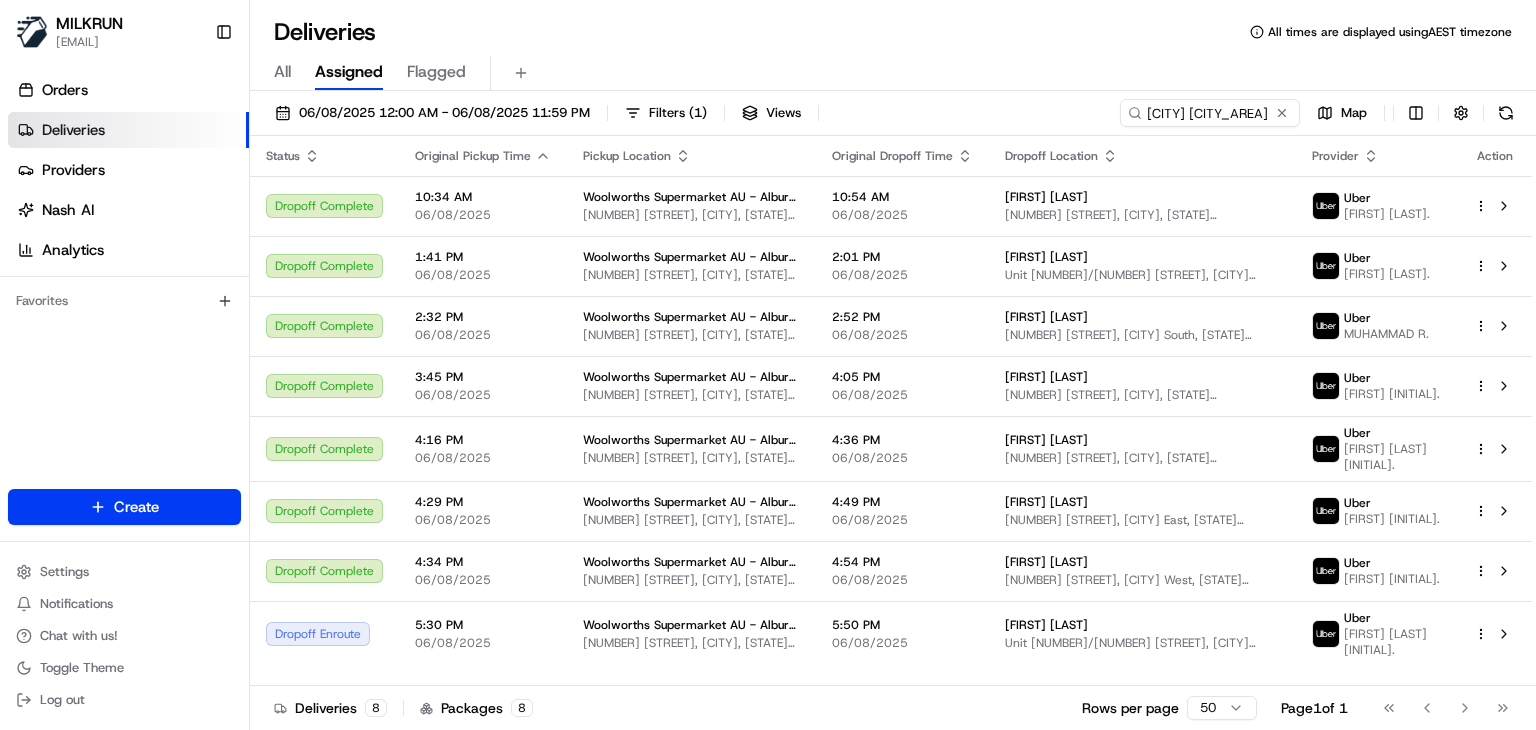 click on "All Assigned Flagged" at bounding box center (893, 69) 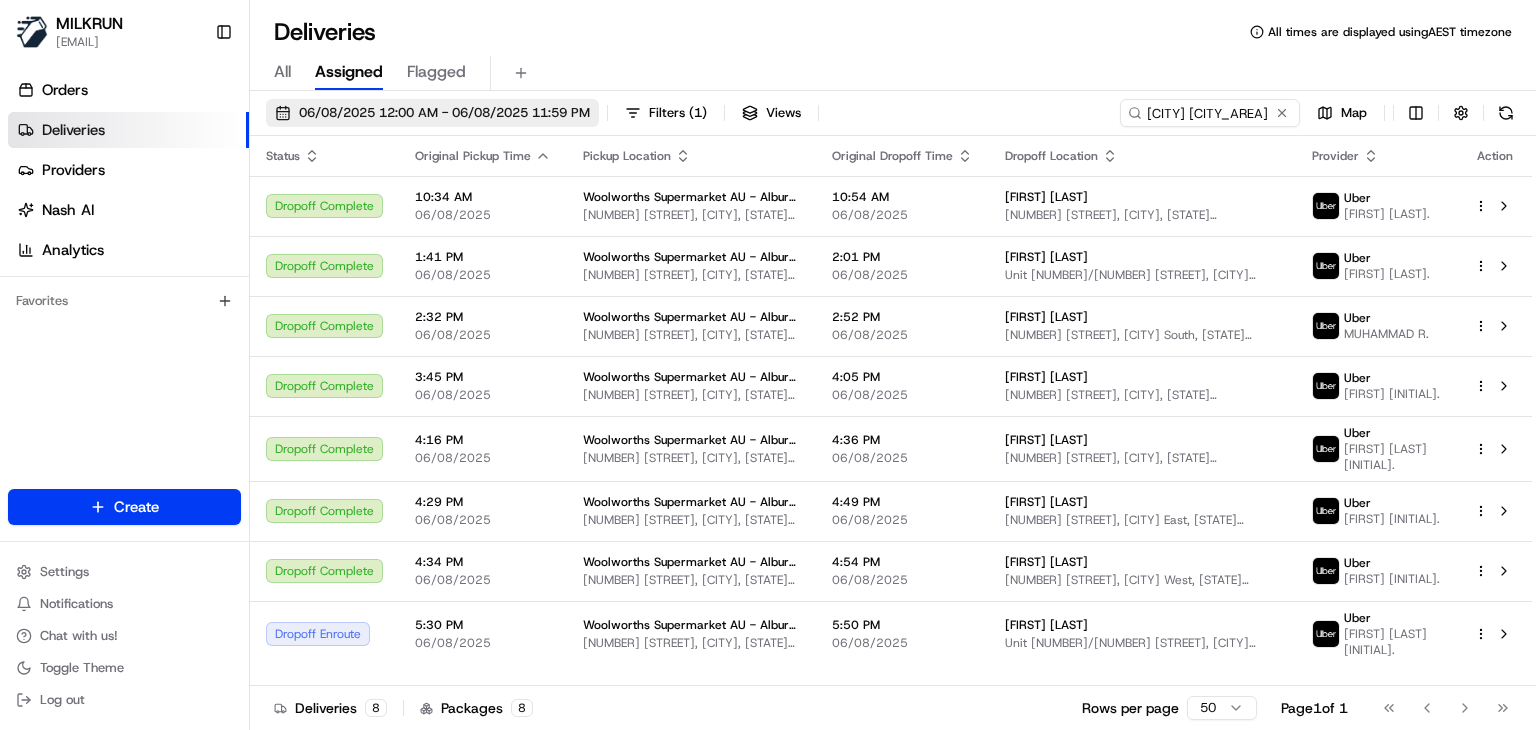 click on "06/08/2025 12:00 AM - 06/08/2025 11:59 PM" at bounding box center [432, 113] 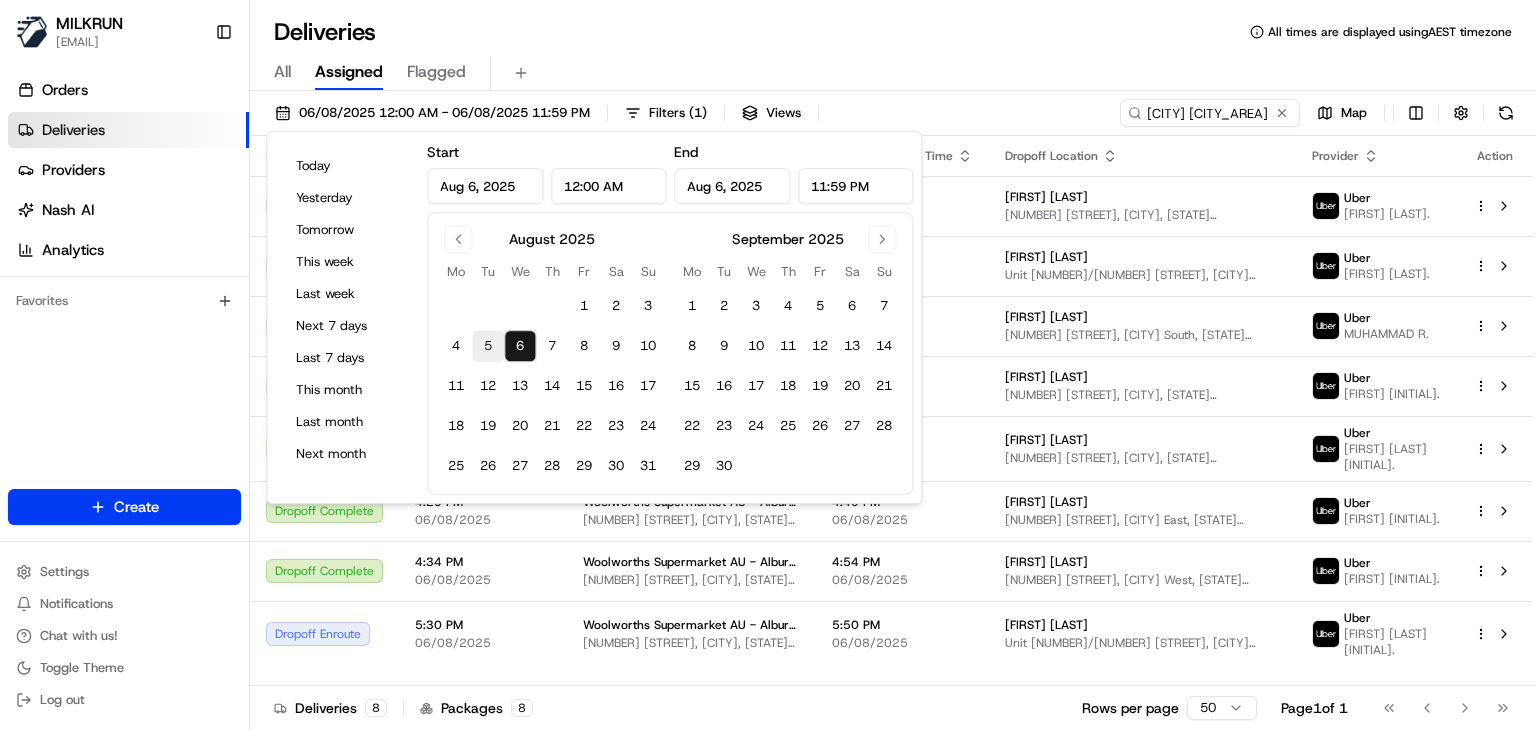 click on "5" at bounding box center [488, 346] 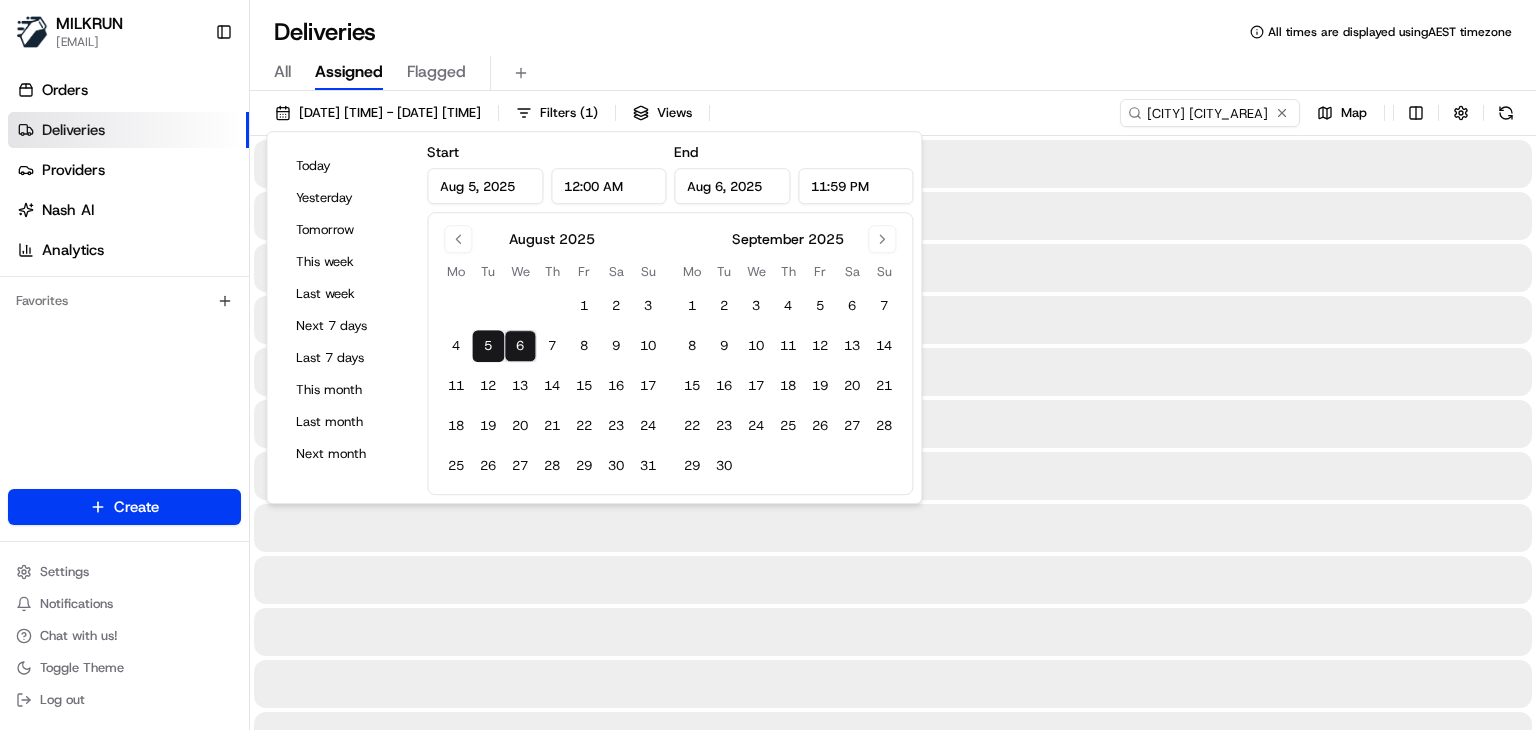 click on "5" at bounding box center [488, 346] 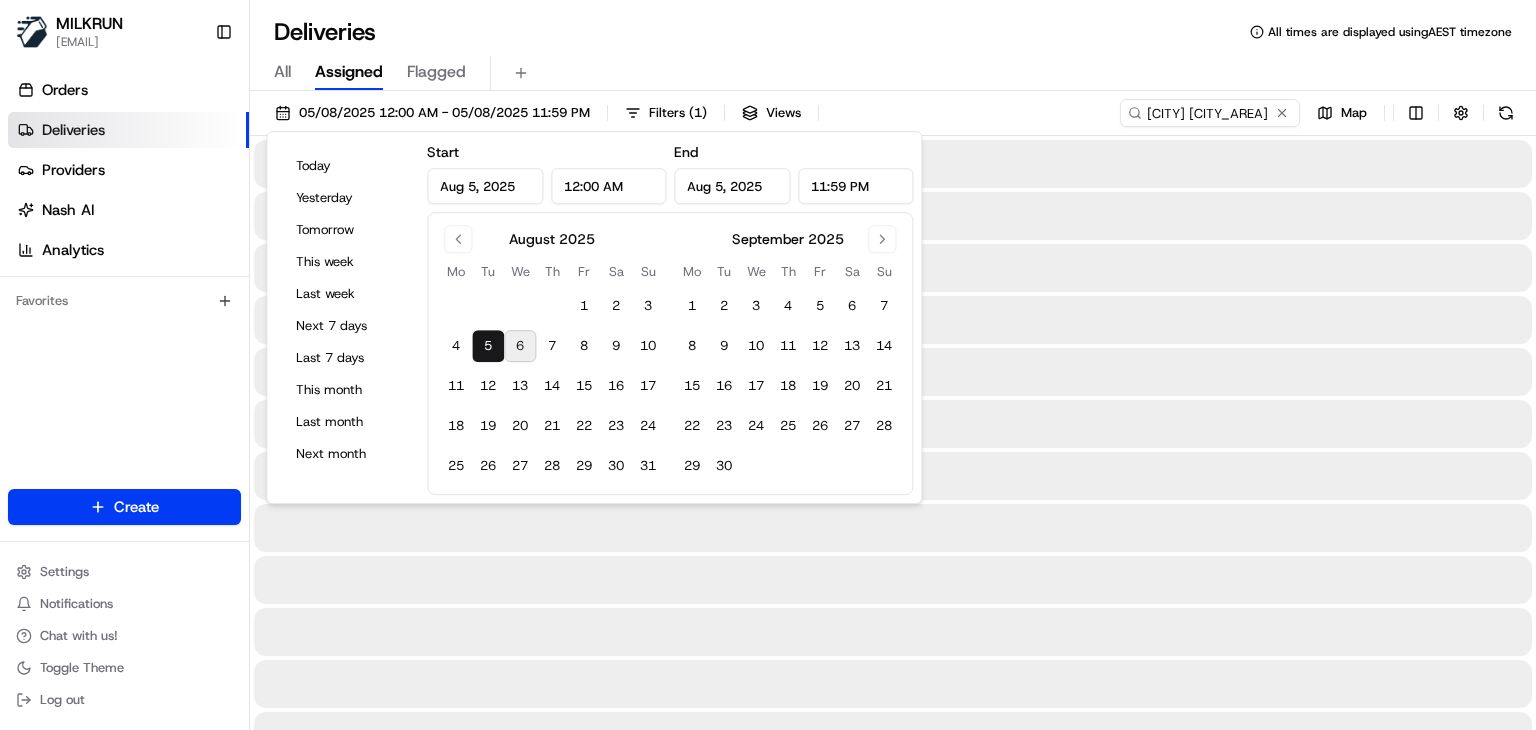 click on "All Assigned Flagged" at bounding box center (893, 73) 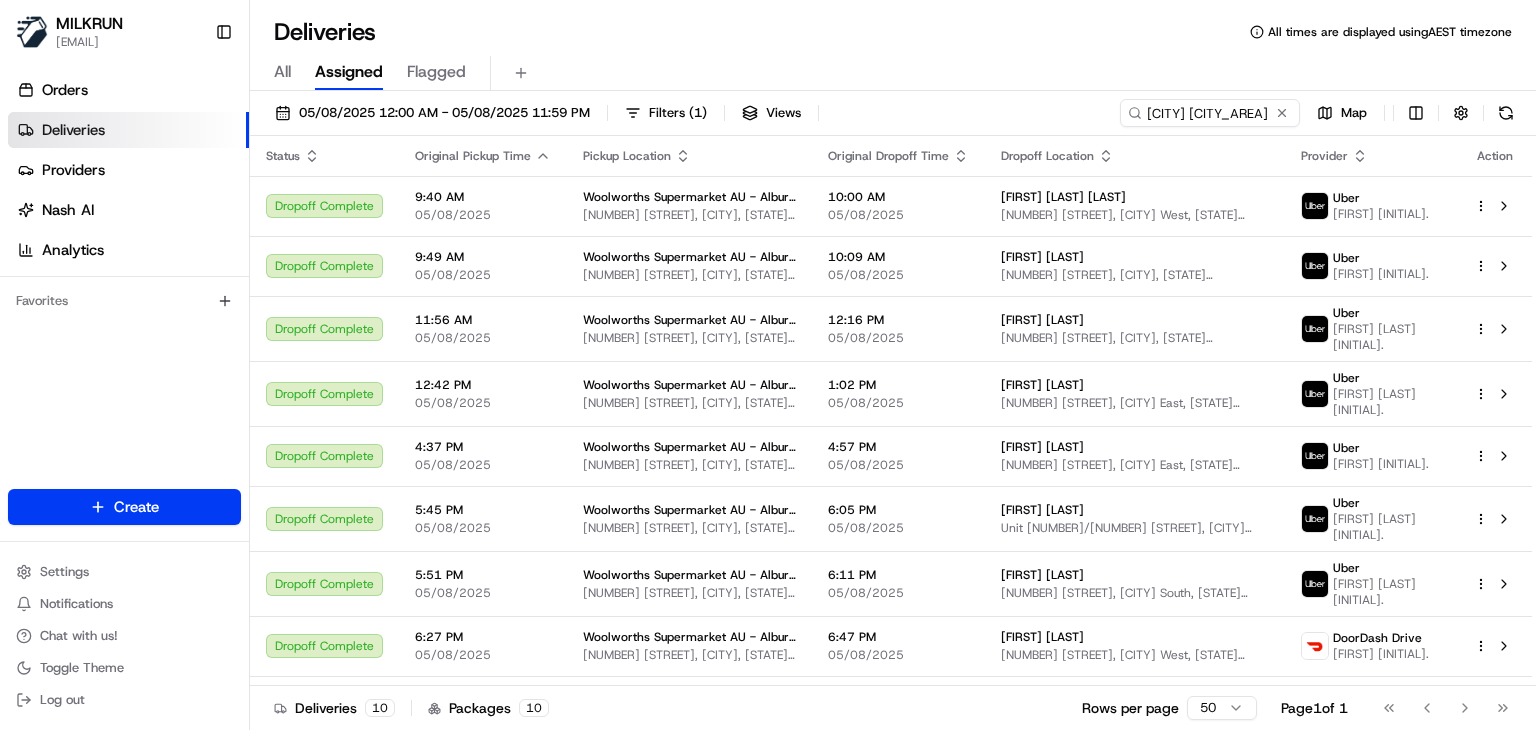 click on "All Assigned Flagged" at bounding box center [893, 73] 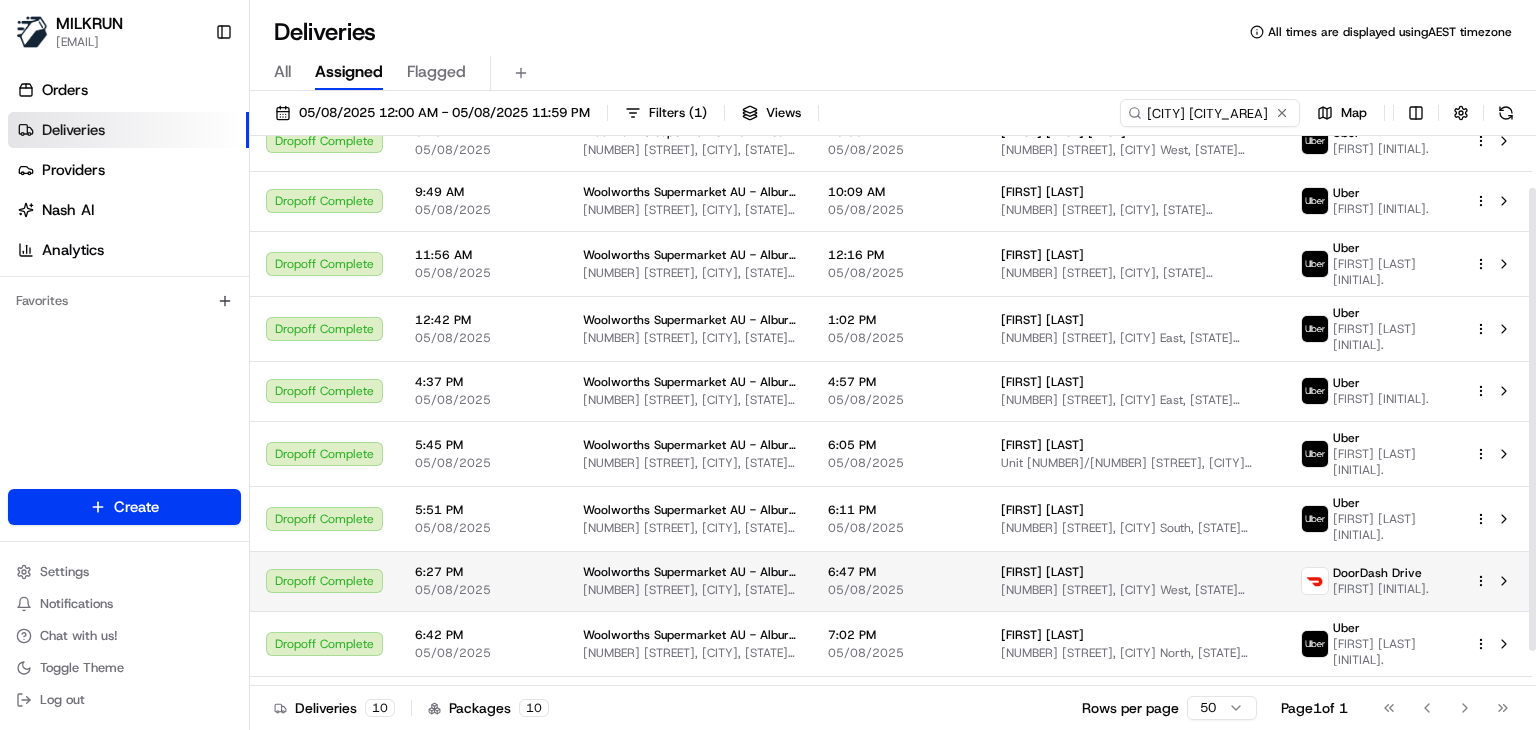 scroll, scrollTop: 60, scrollLeft: 0, axis: vertical 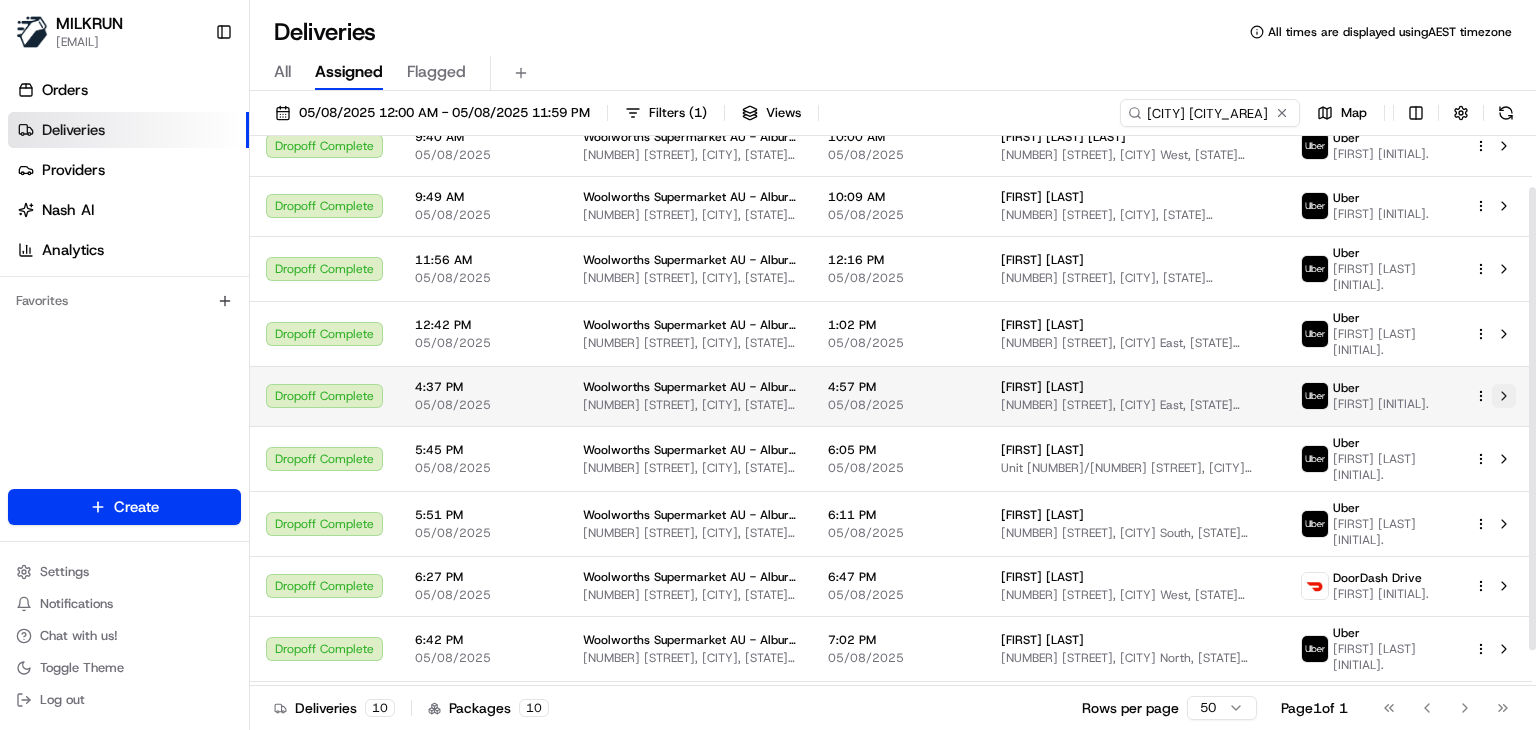 click at bounding box center (1504, 396) 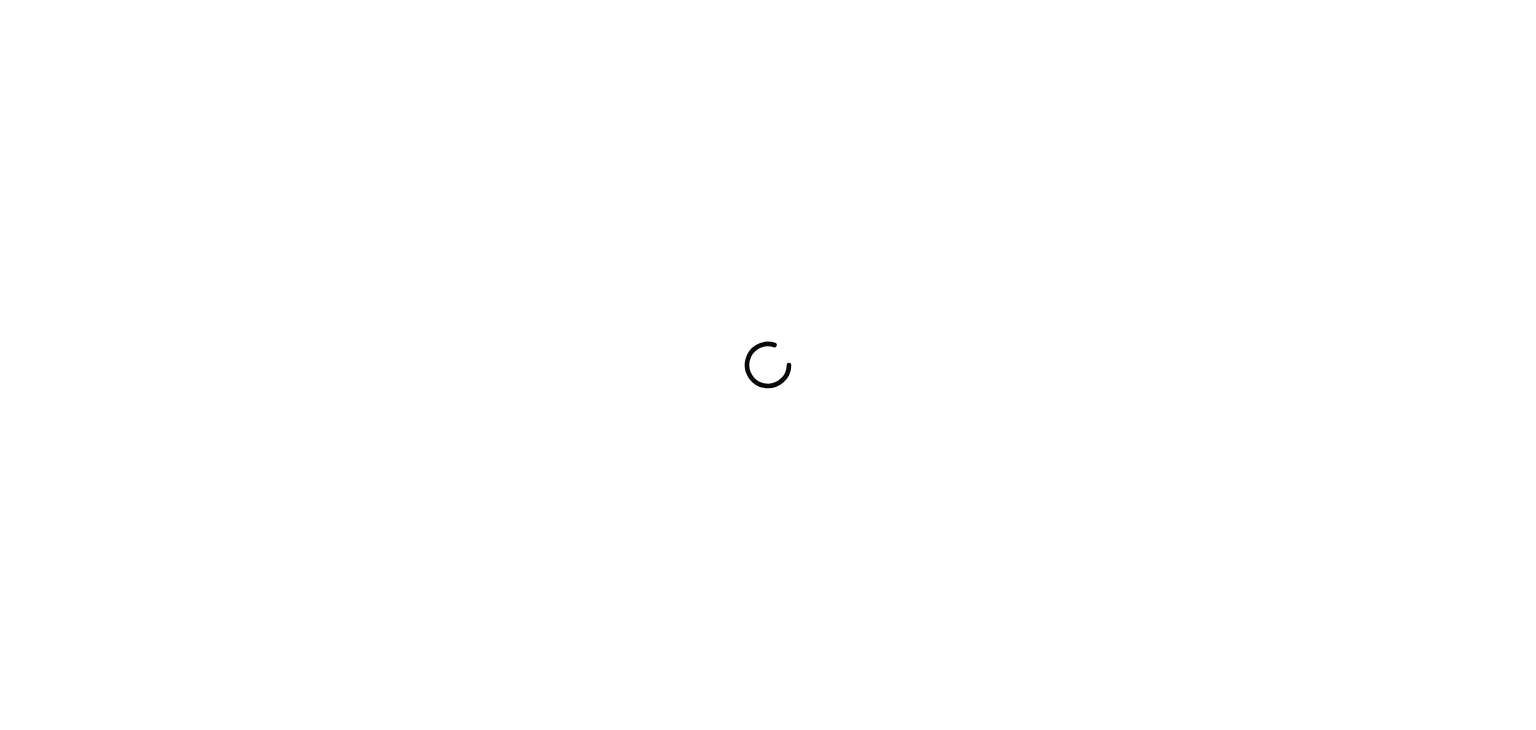 scroll, scrollTop: 0, scrollLeft: 0, axis: both 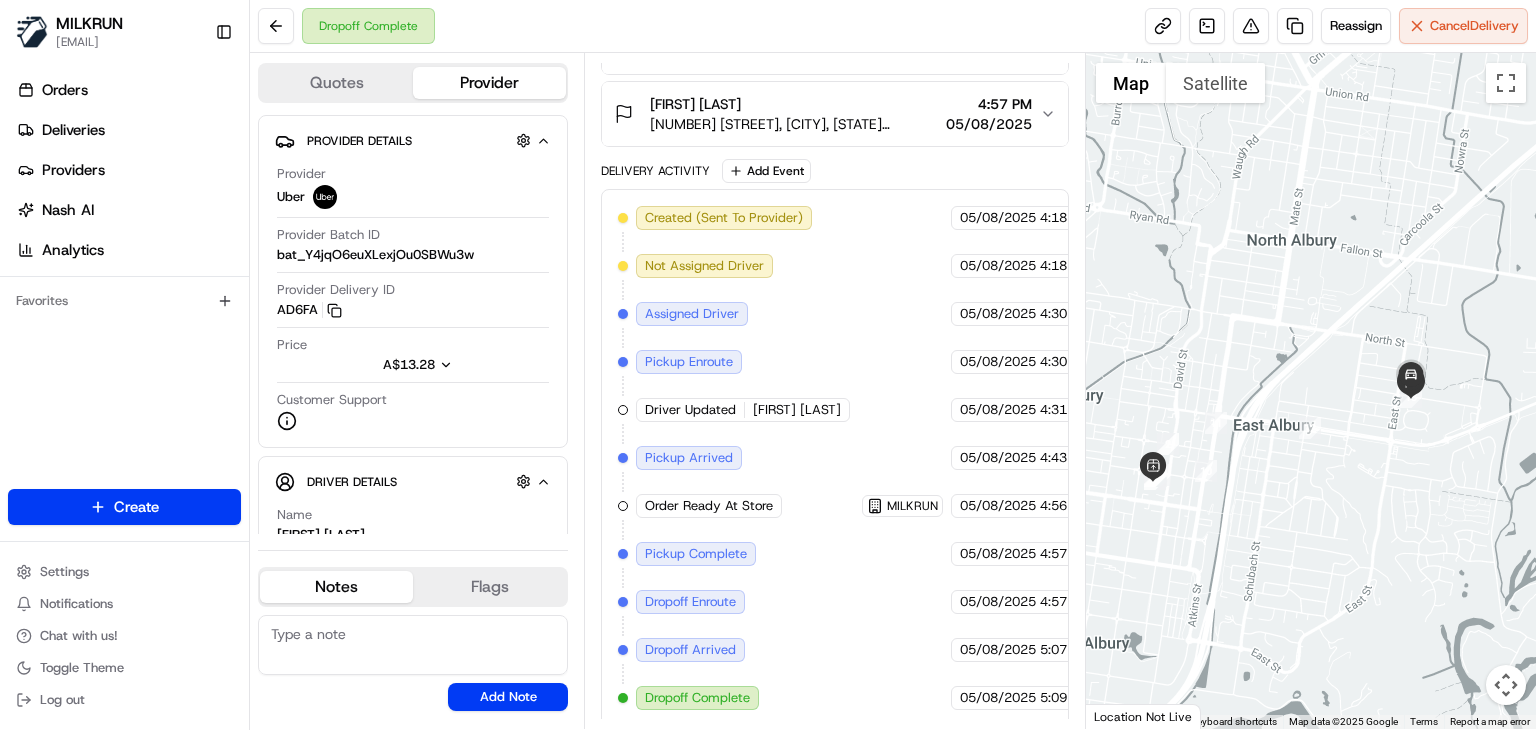 drag, startPoint x: 1329, startPoint y: 421, endPoint x: 1288, endPoint y: 490, distance: 80.26207 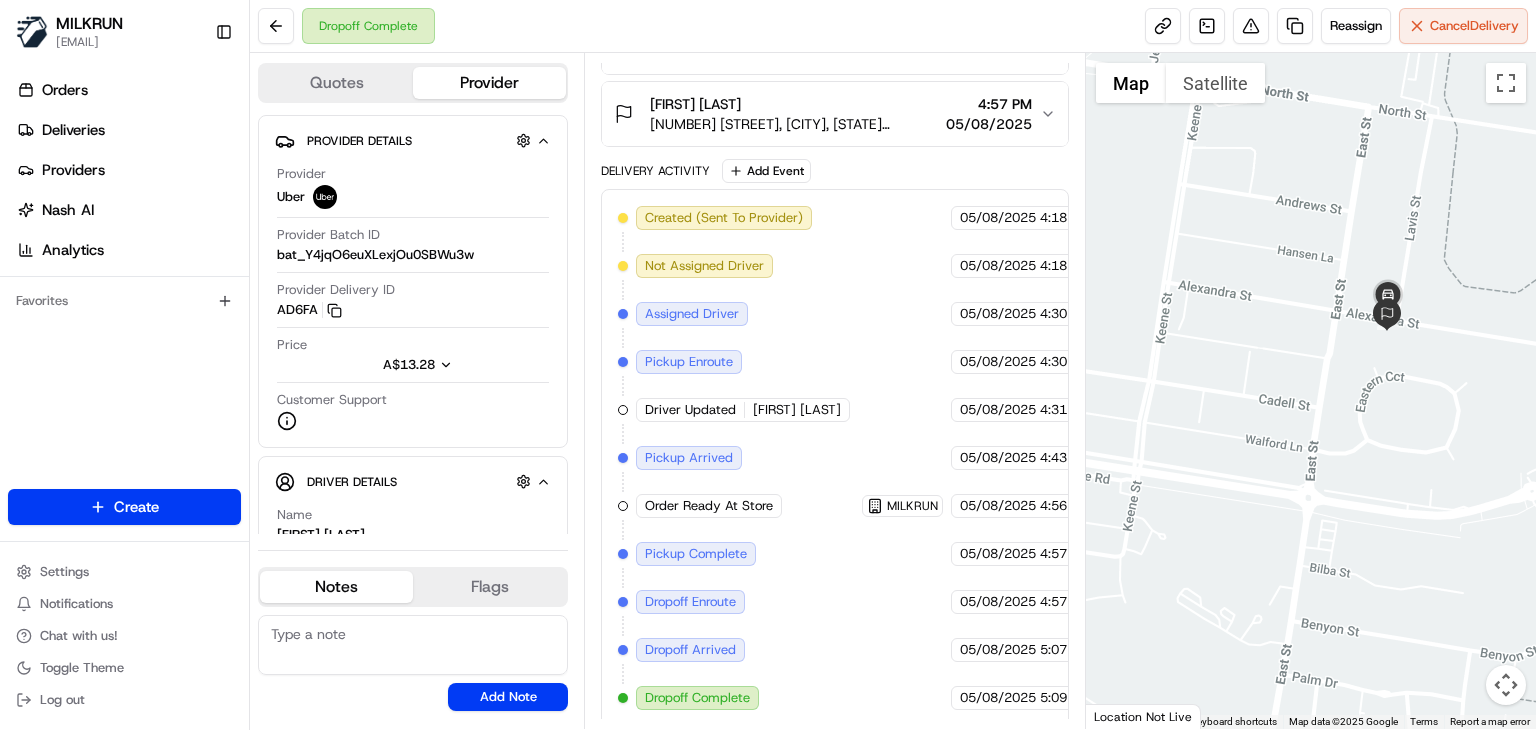 drag, startPoint x: 1380, startPoint y: 452, endPoint x: 1376, endPoint y: 565, distance: 113.07078 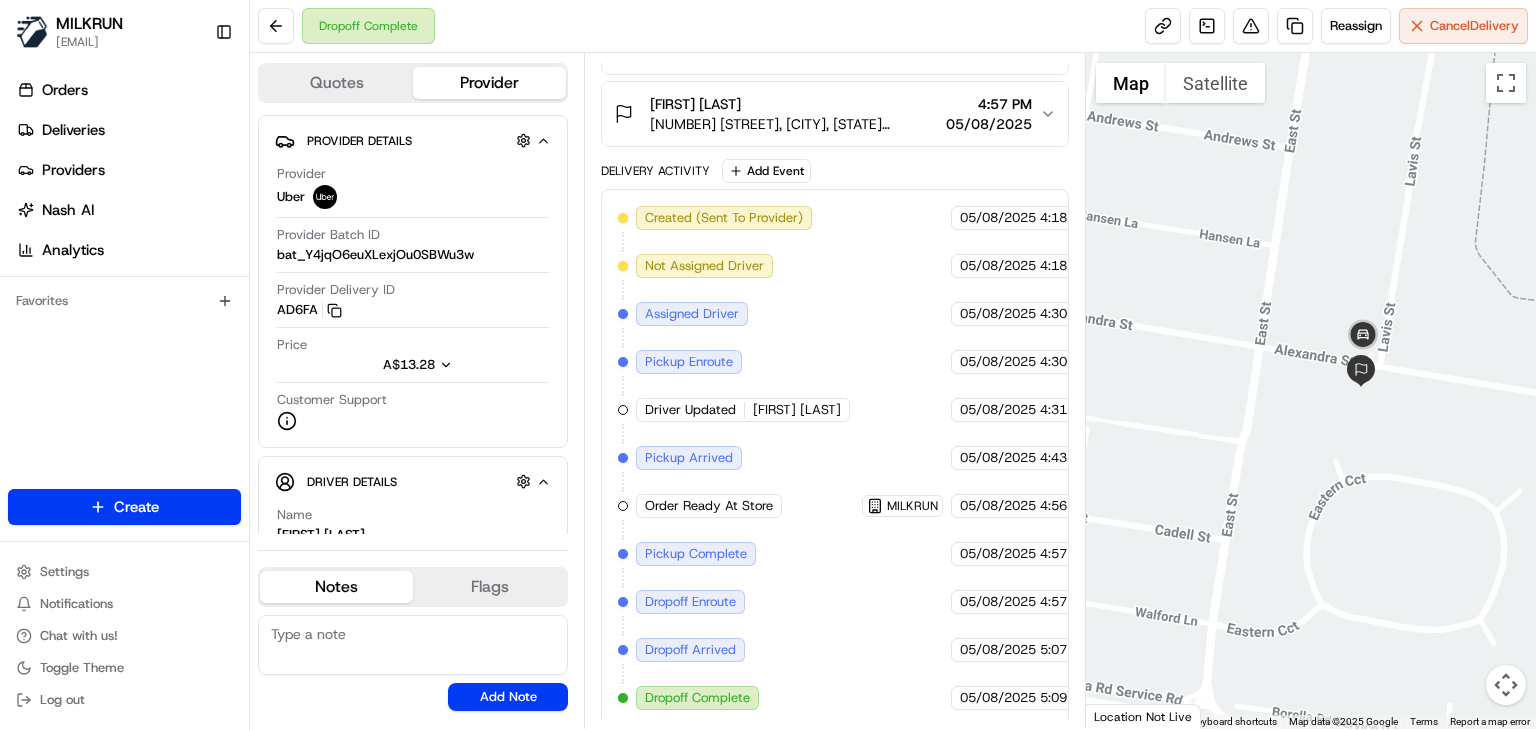 drag, startPoint x: 1395, startPoint y: 428, endPoint x: 1361, endPoint y: 499, distance: 78.72102 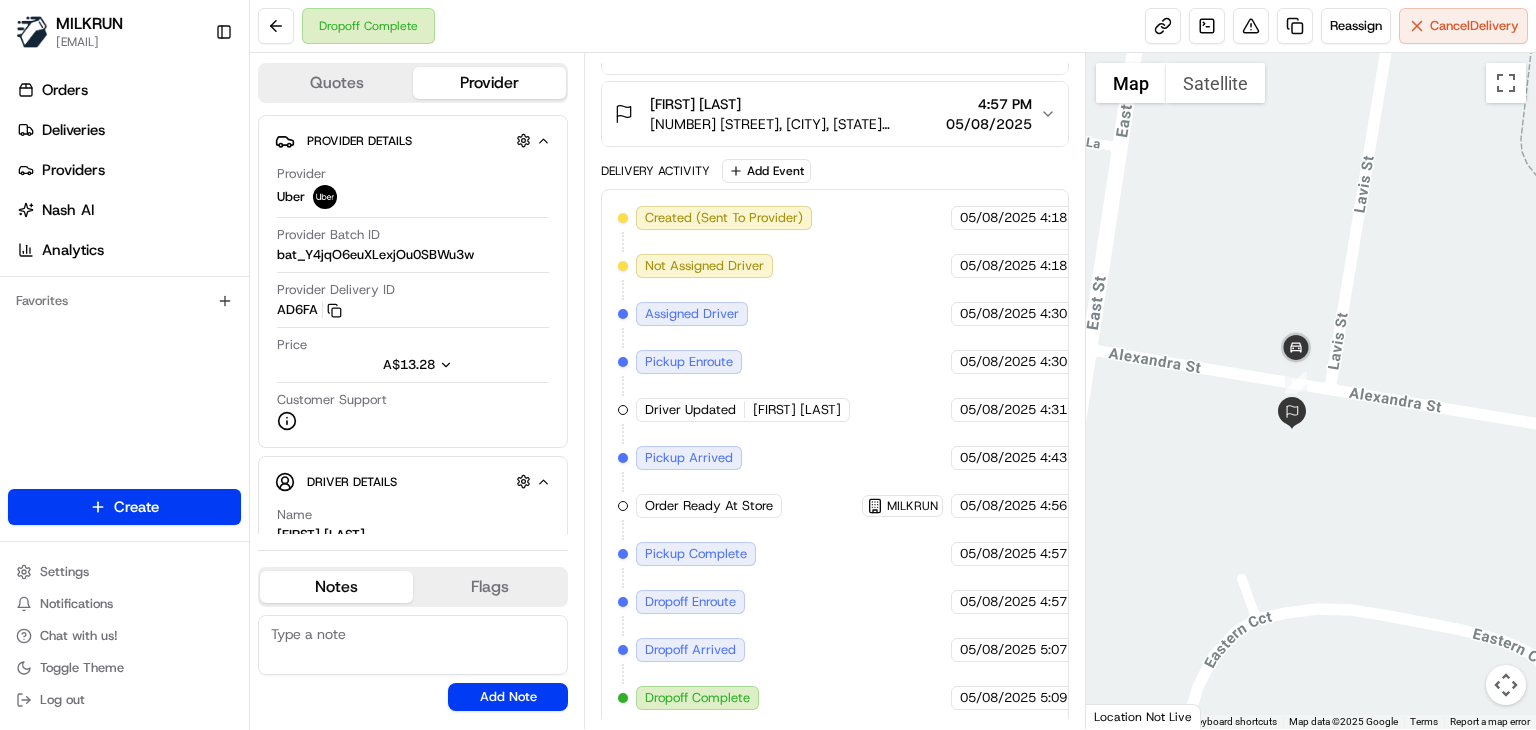 drag, startPoint x: 1240, startPoint y: 454, endPoint x: 1288, endPoint y: 490, distance: 60 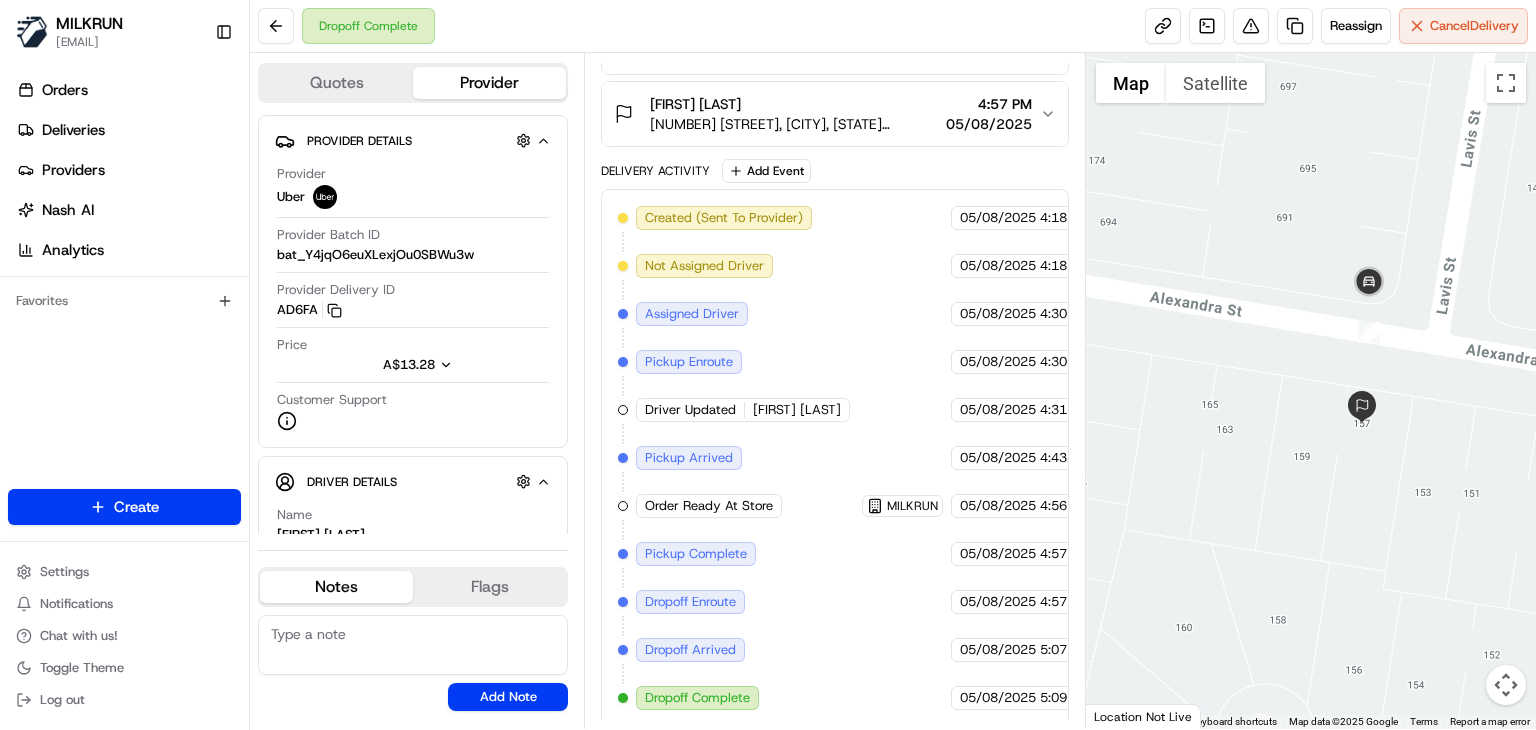 drag, startPoint x: 1338, startPoint y: 497, endPoint x: 1325, endPoint y: 515, distance: 22.203604 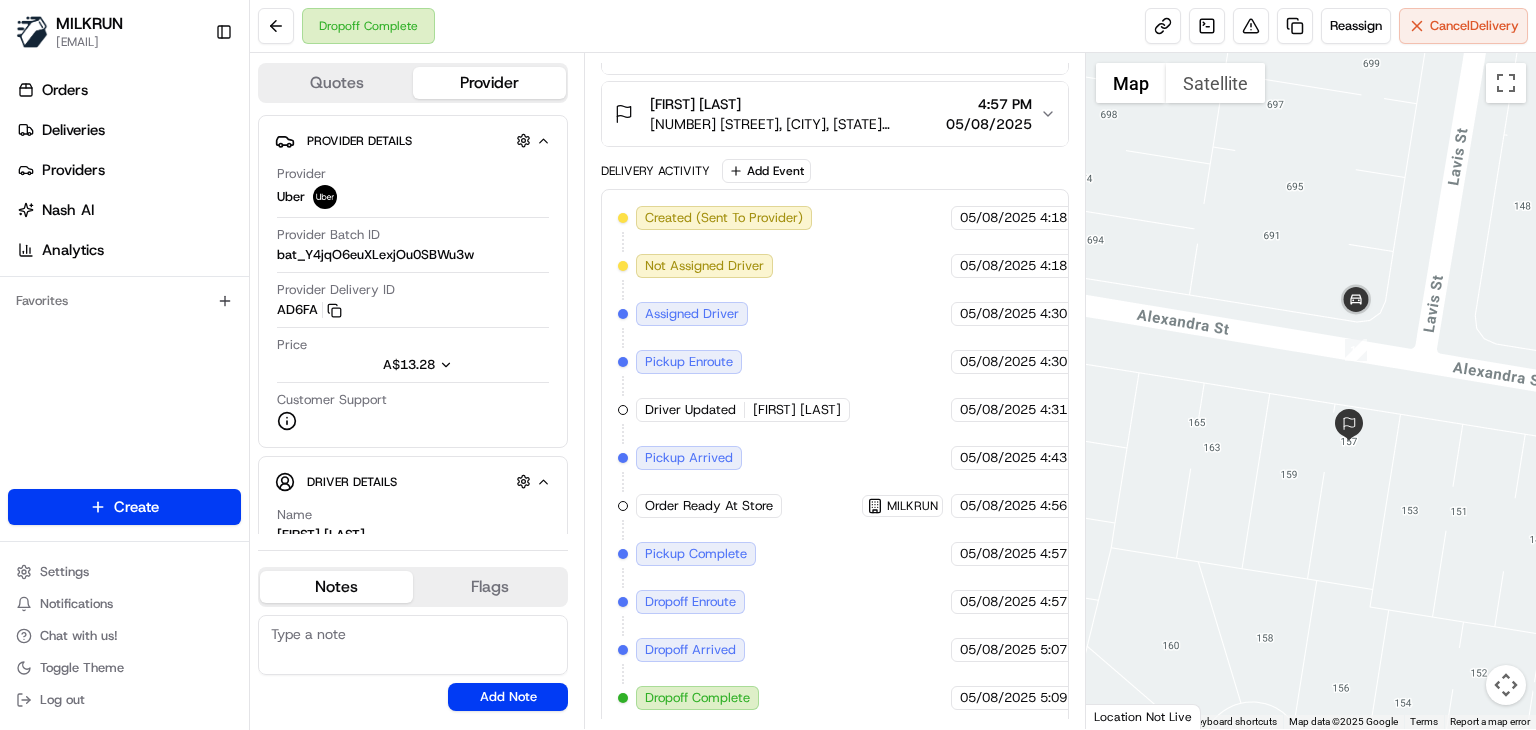 scroll, scrollTop: 0, scrollLeft: 0, axis: both 